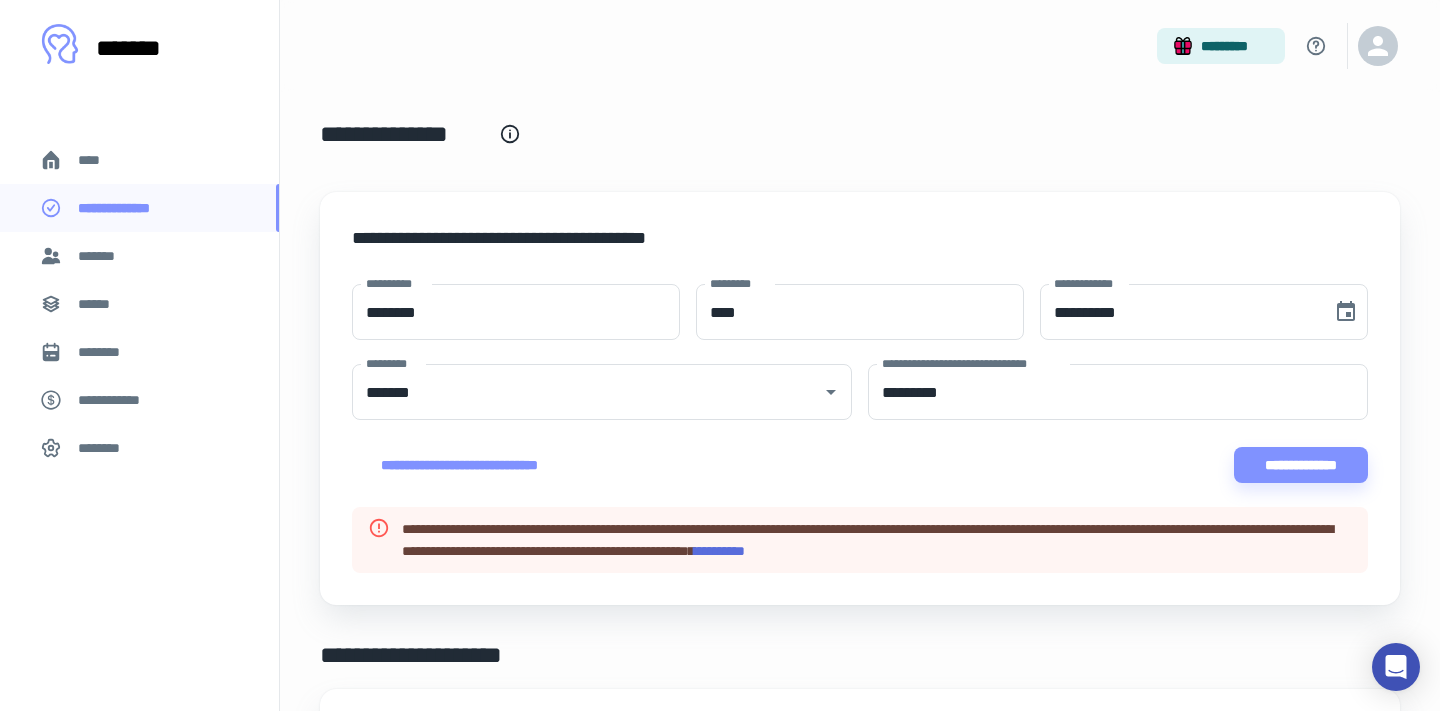 scroll, scrollTop: 0, scrollLeft: 0, axis: both 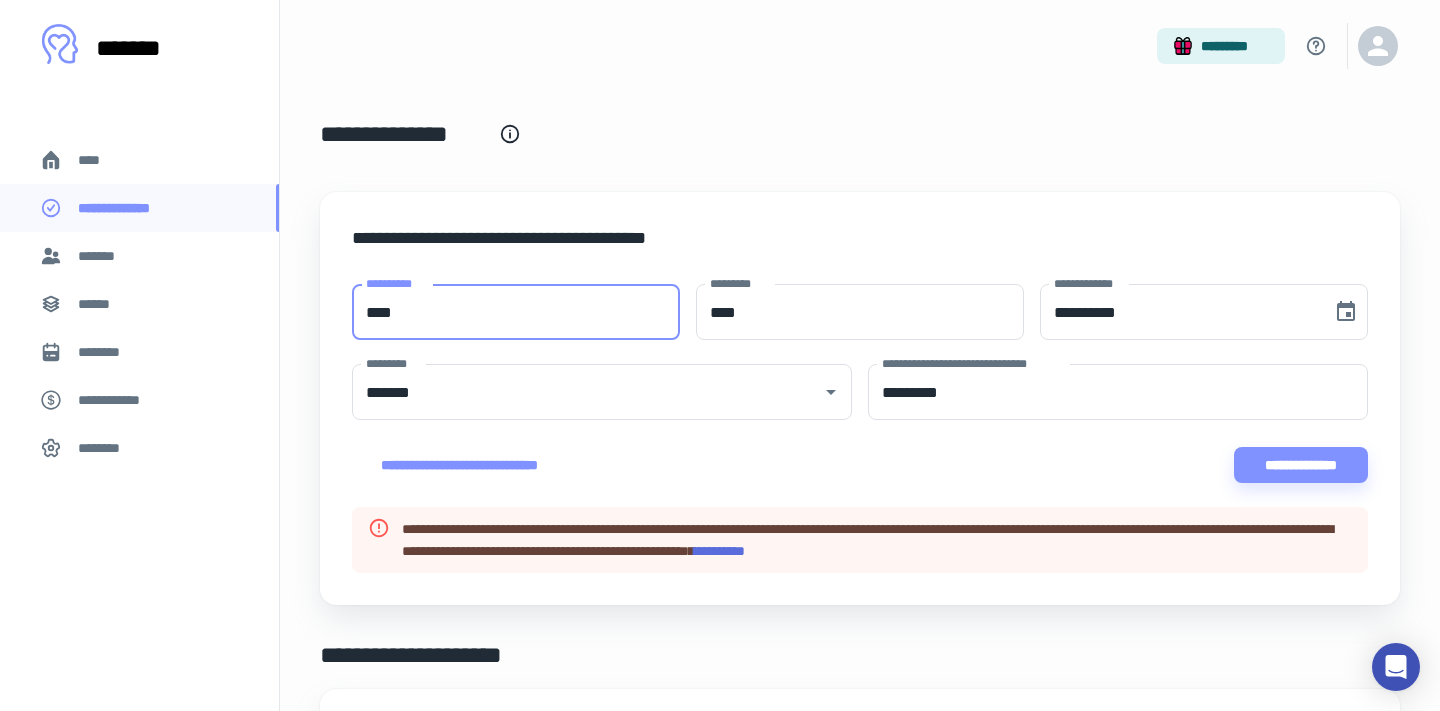 type on "****" 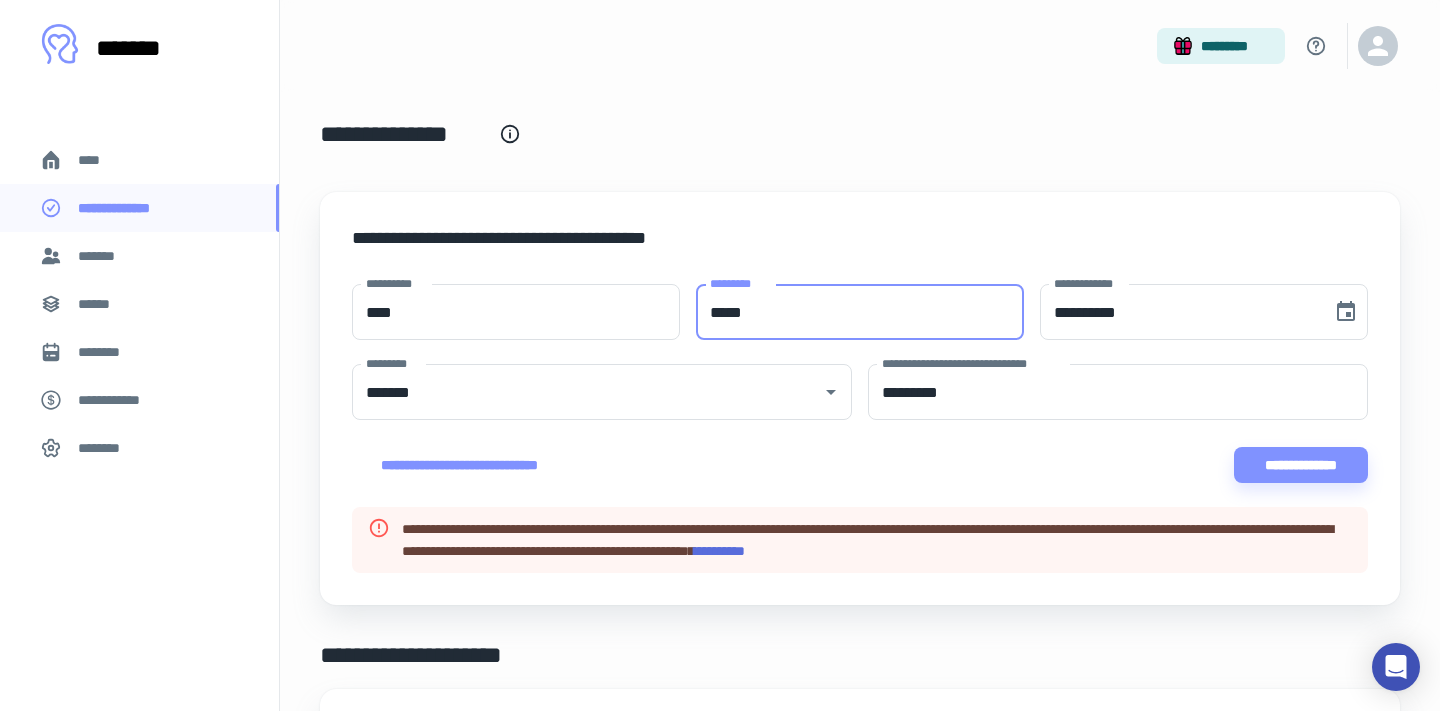type on "*****" 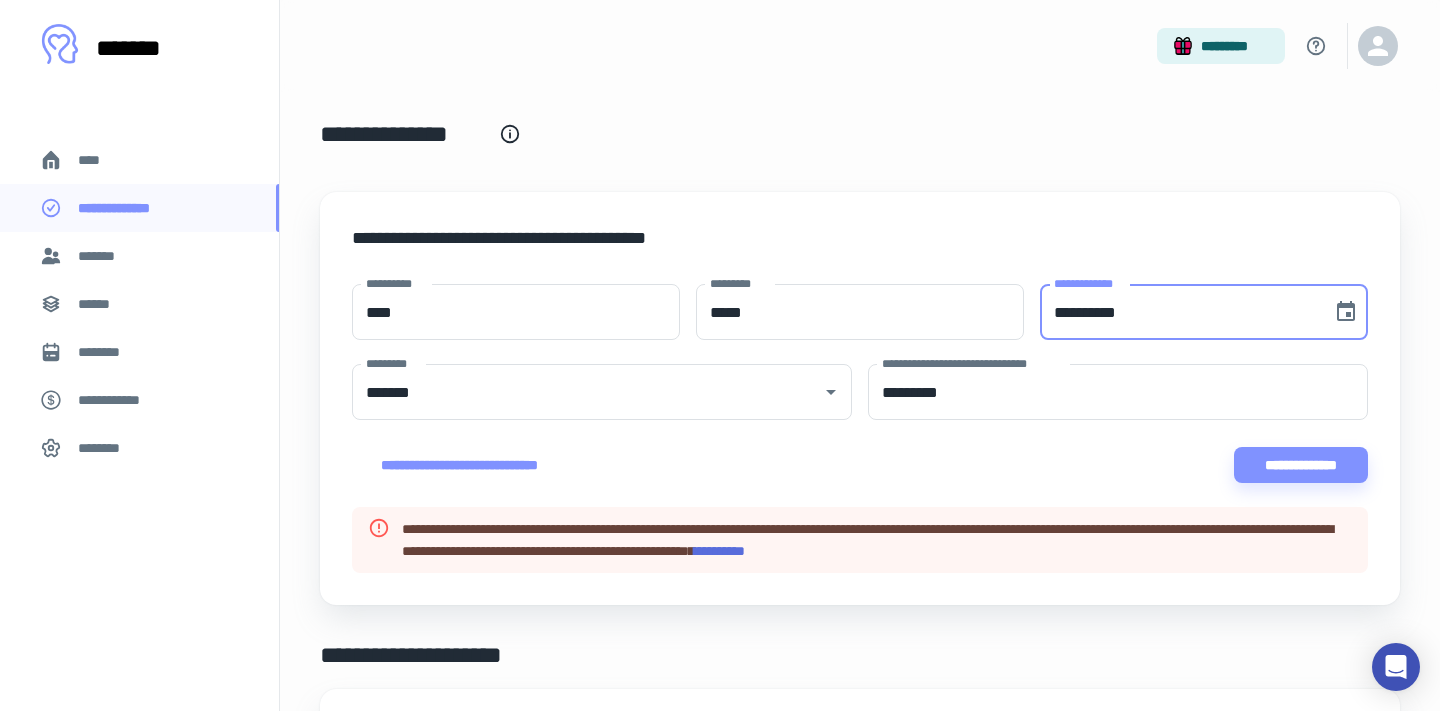 type 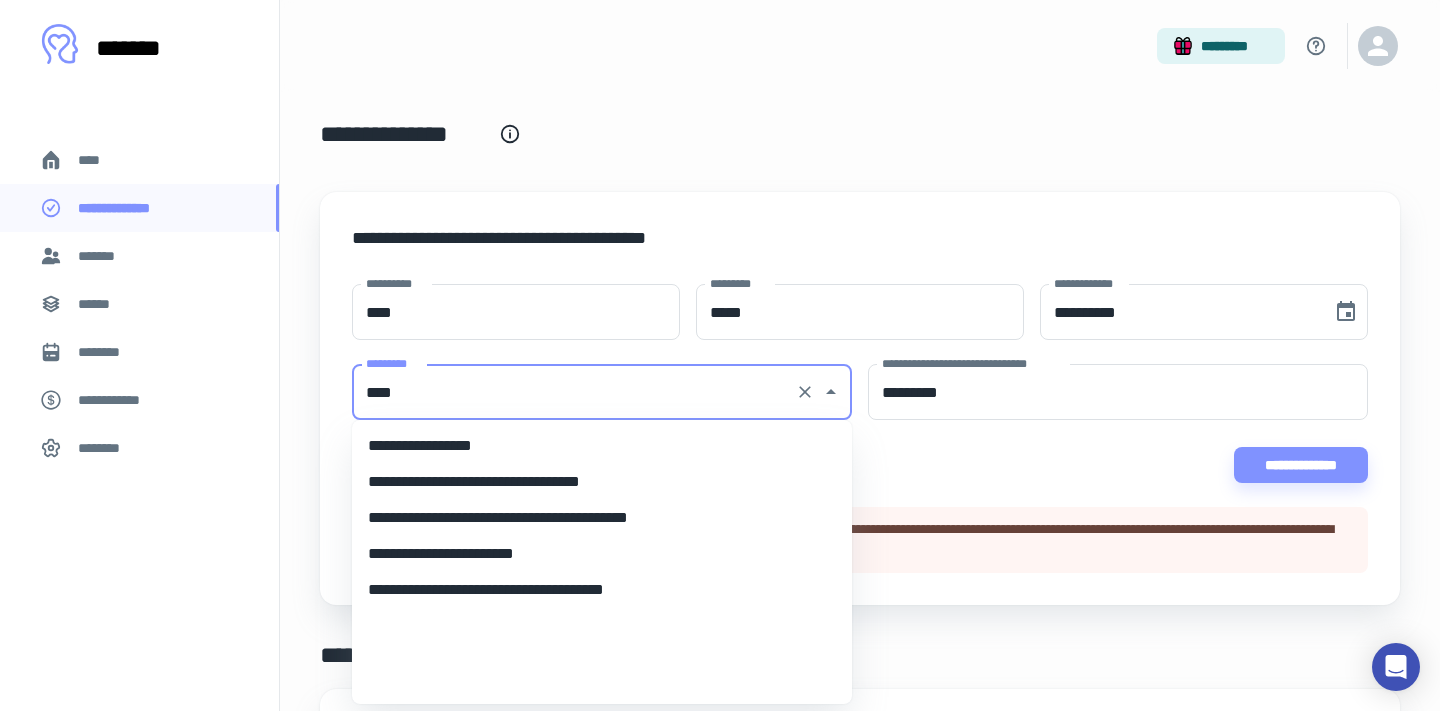 scroll, scrollTop: 0, scrollLeft: 0, axis: both 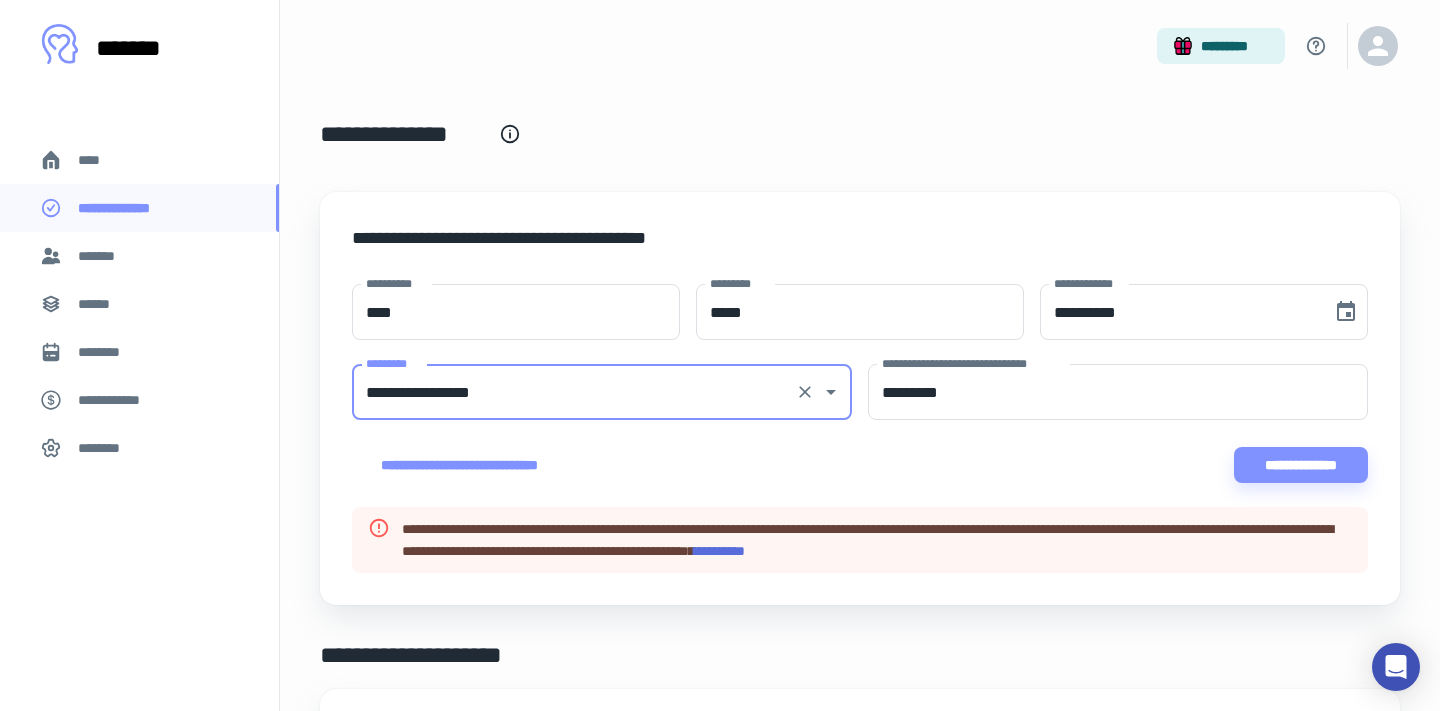 type on "**********" 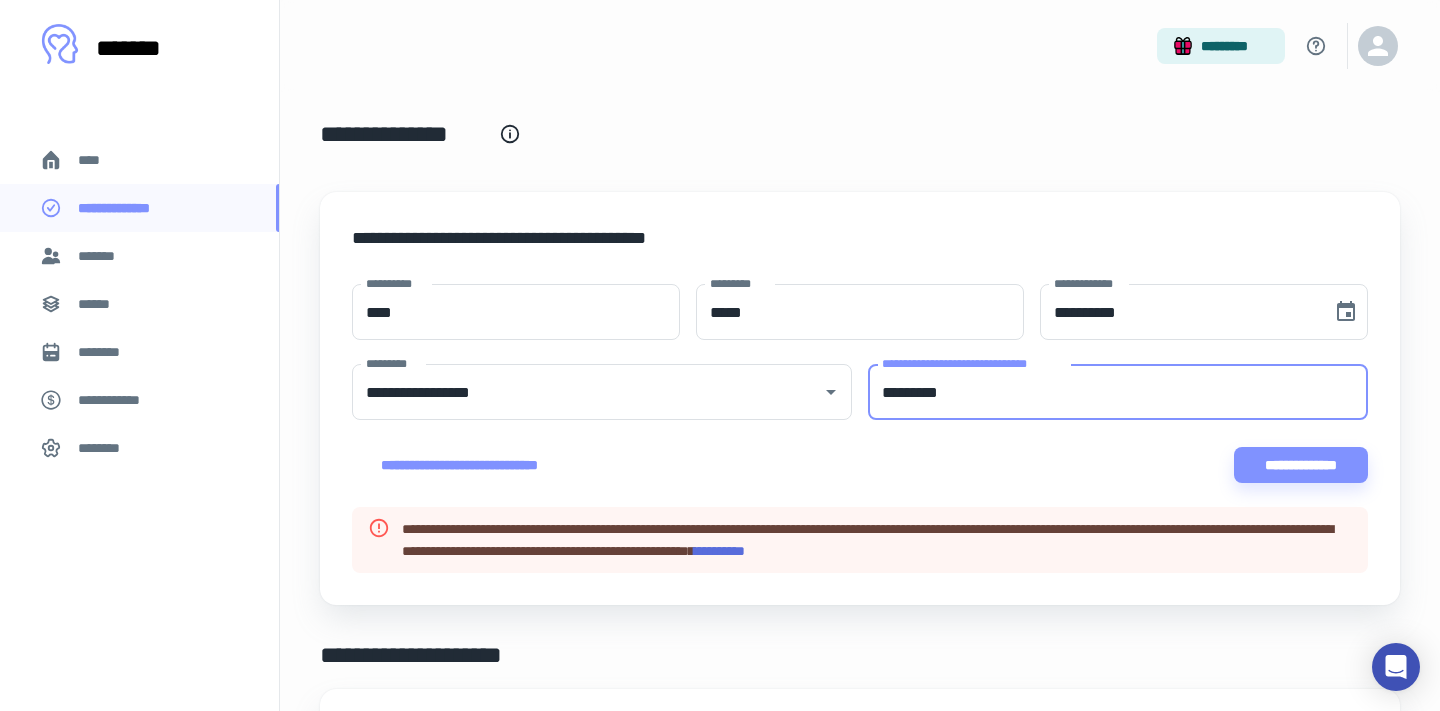 type on "*********" 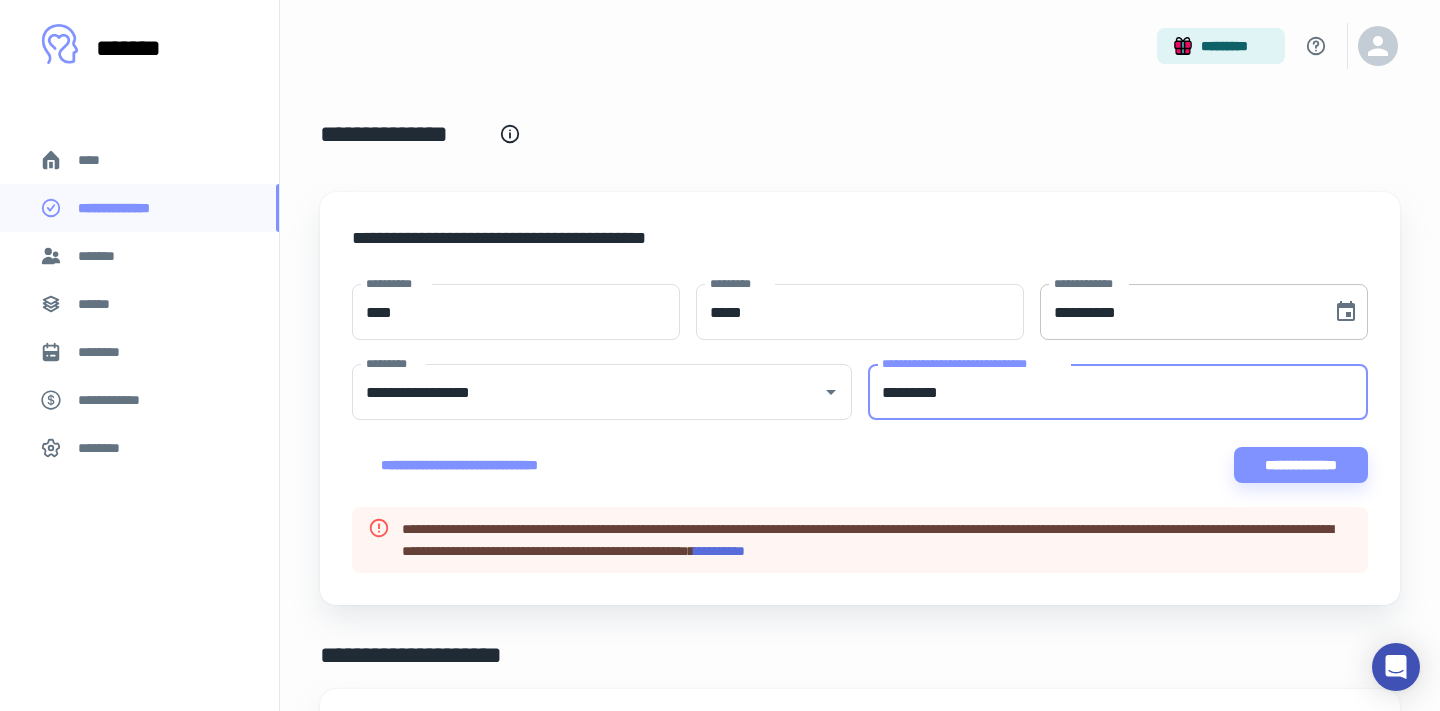 click on "**********" at bounding box center [1179, 312] 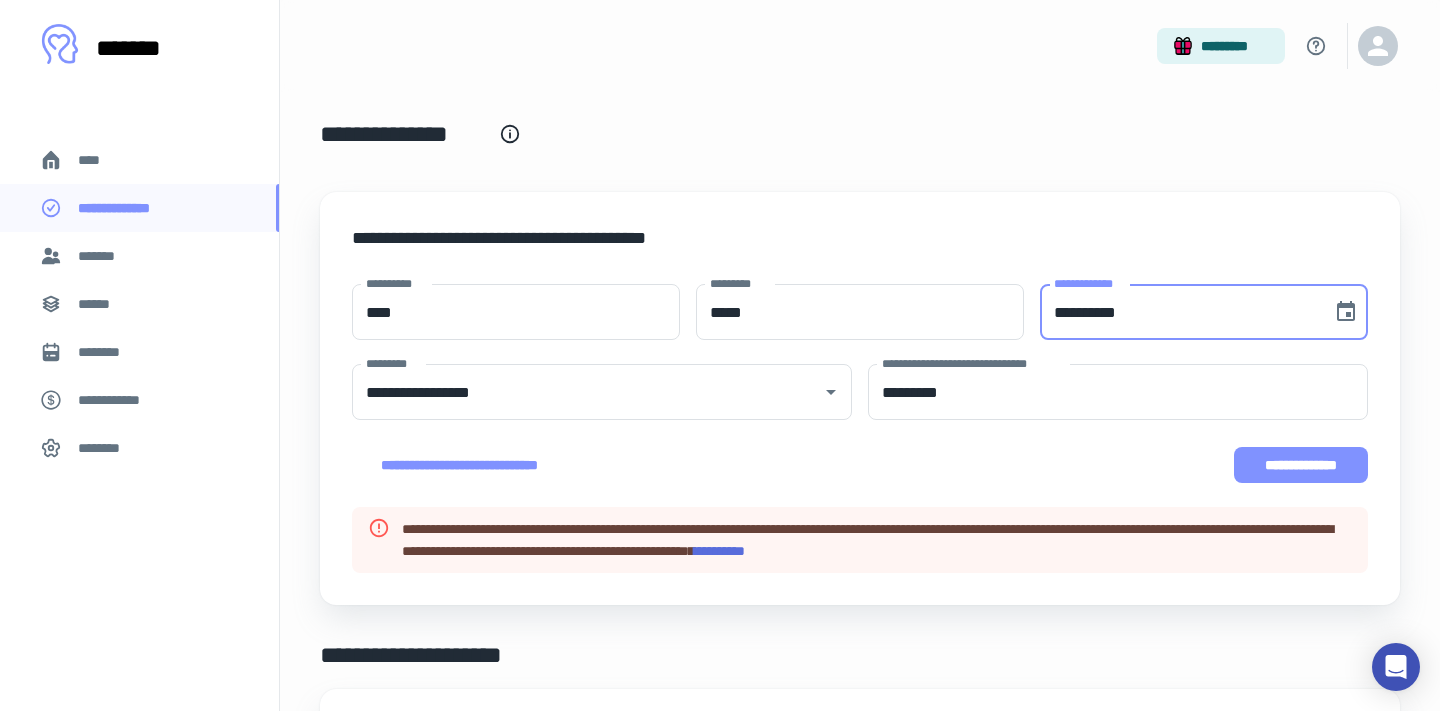 type on "**********" 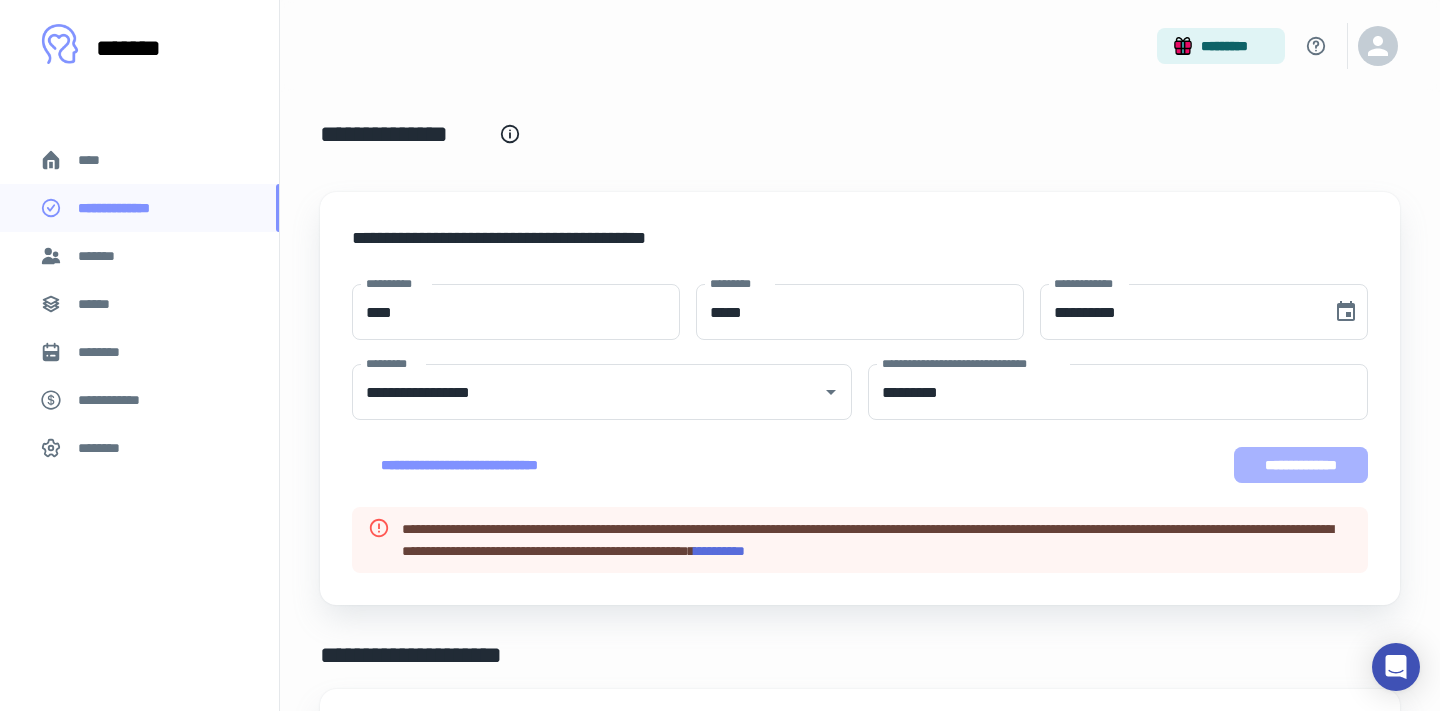 click on "**********" at bounding box center (1301, 465) 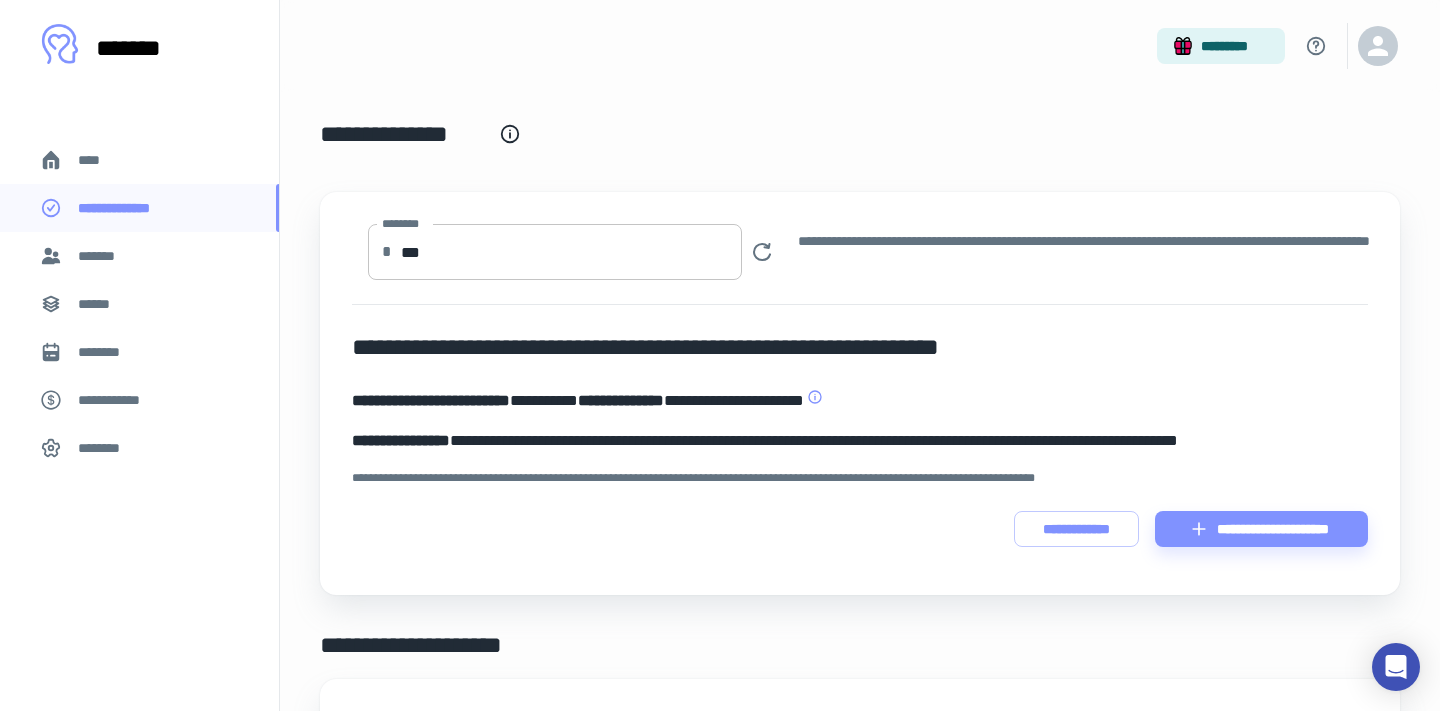 click on "***" at bounding box center (571, 252) 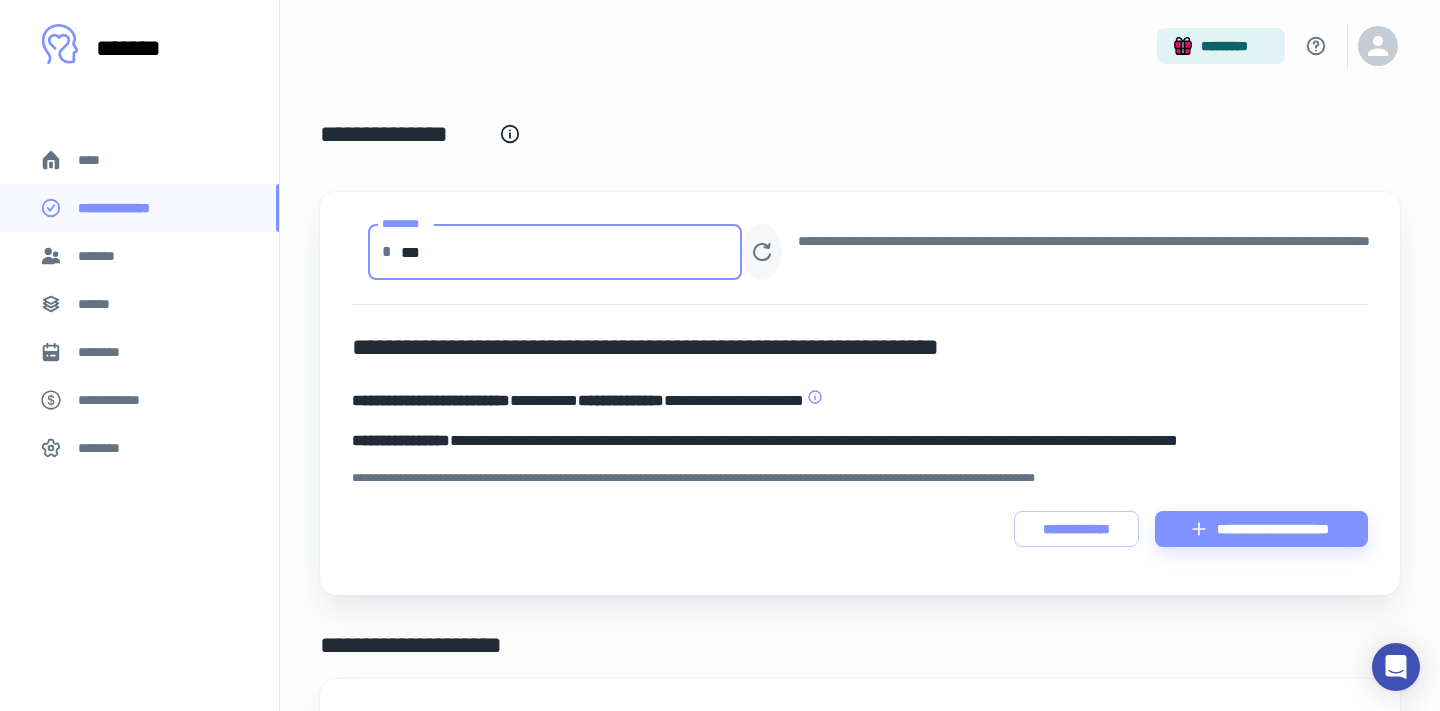 type on "***" 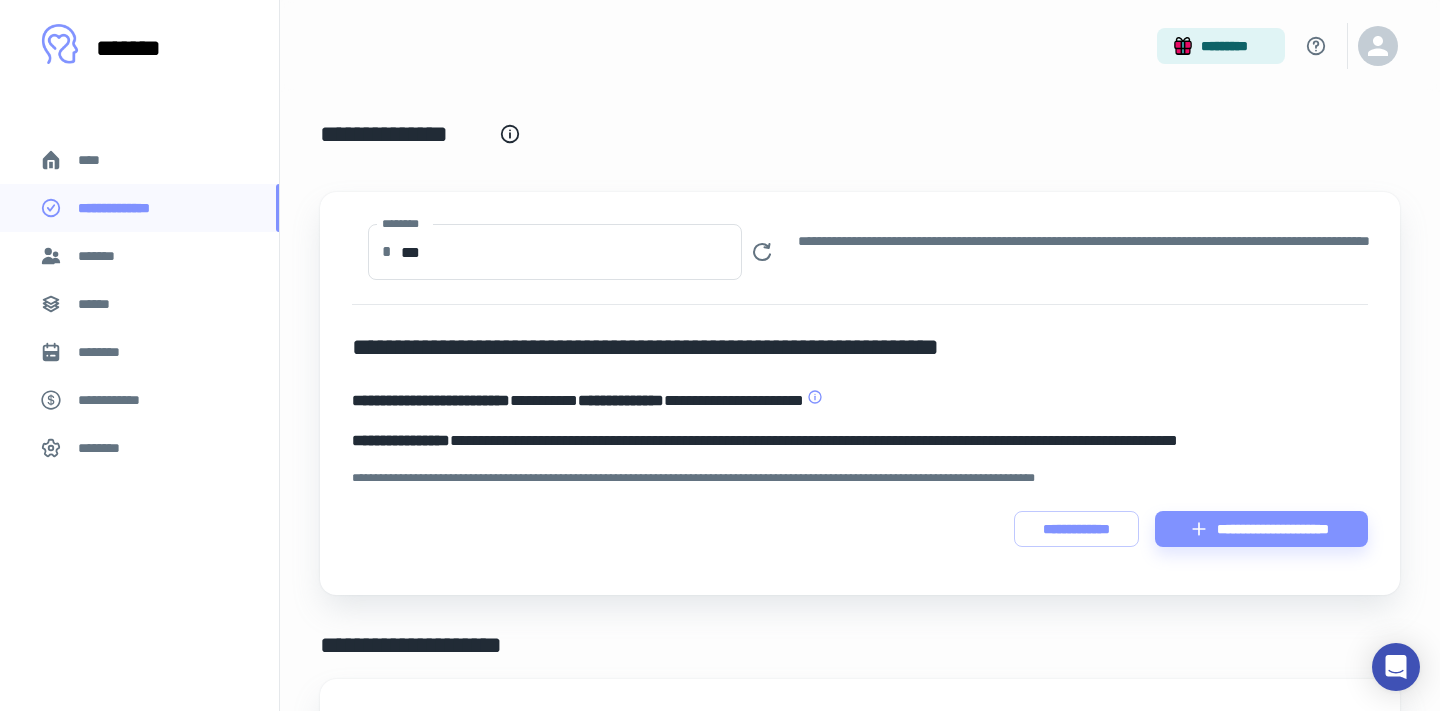 type 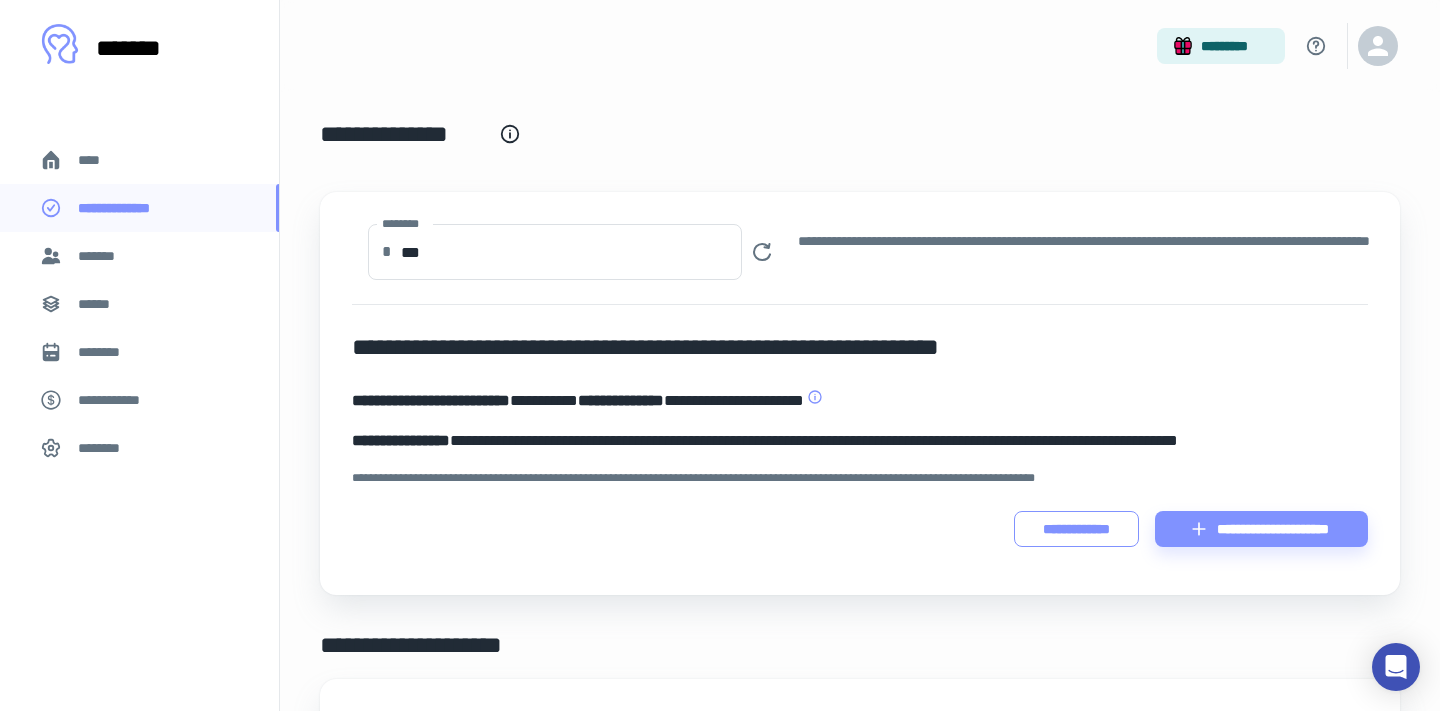 click on "**********" at bounding box center [1076, 529] 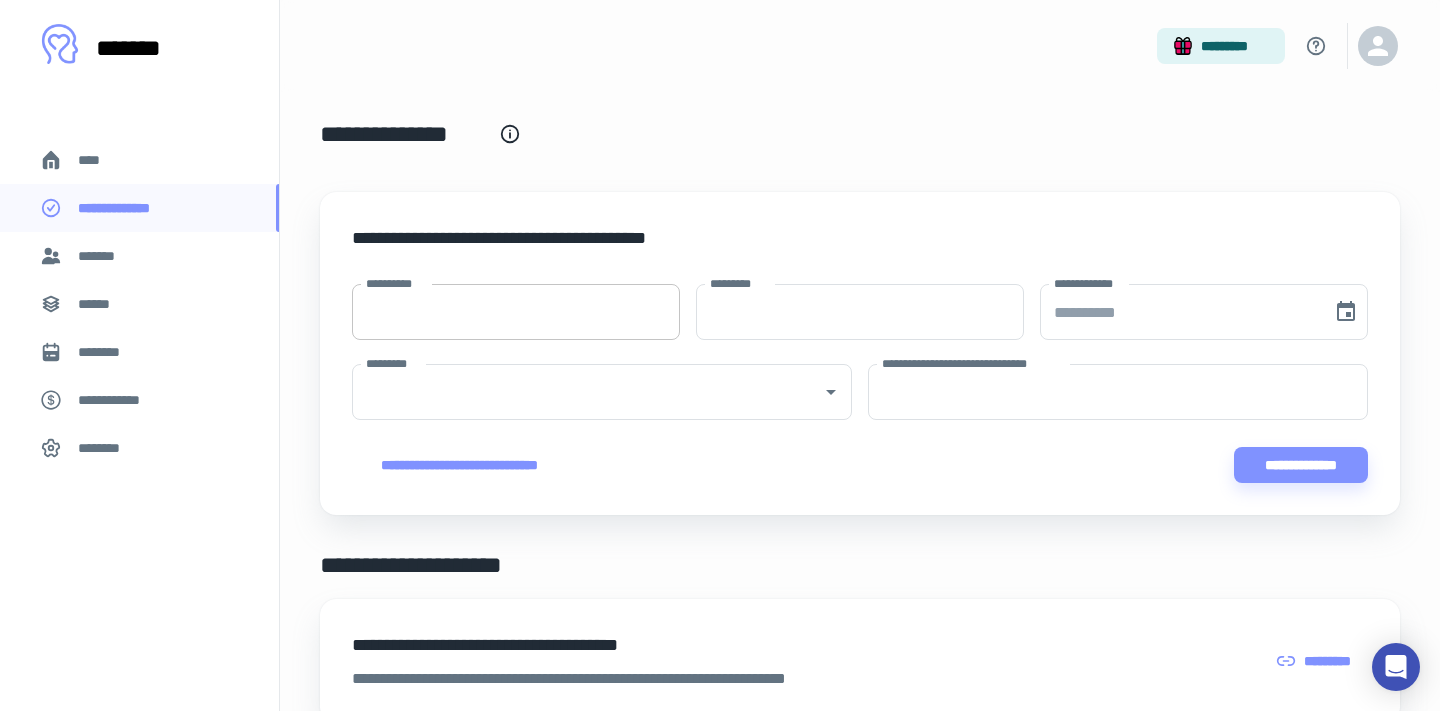 click on "**********" at bounding box center [516, 312] 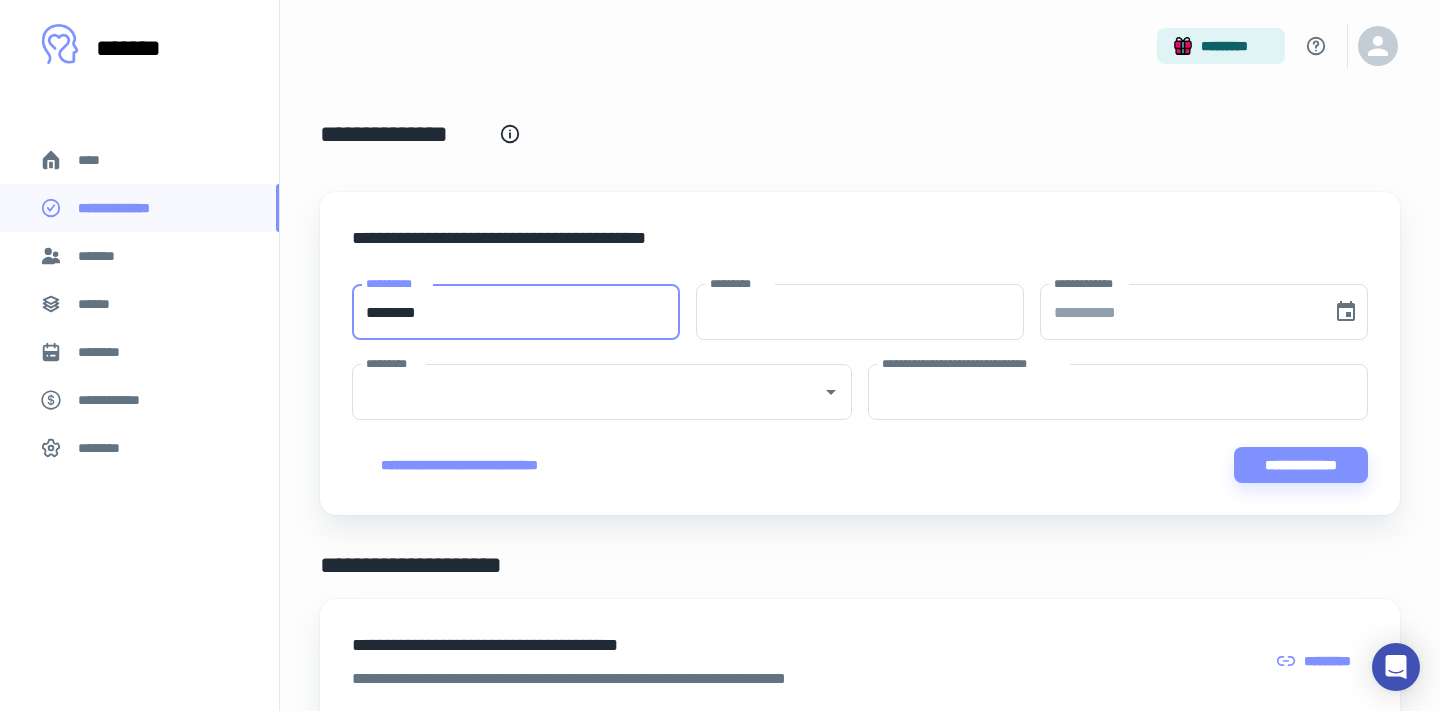 type on "********" 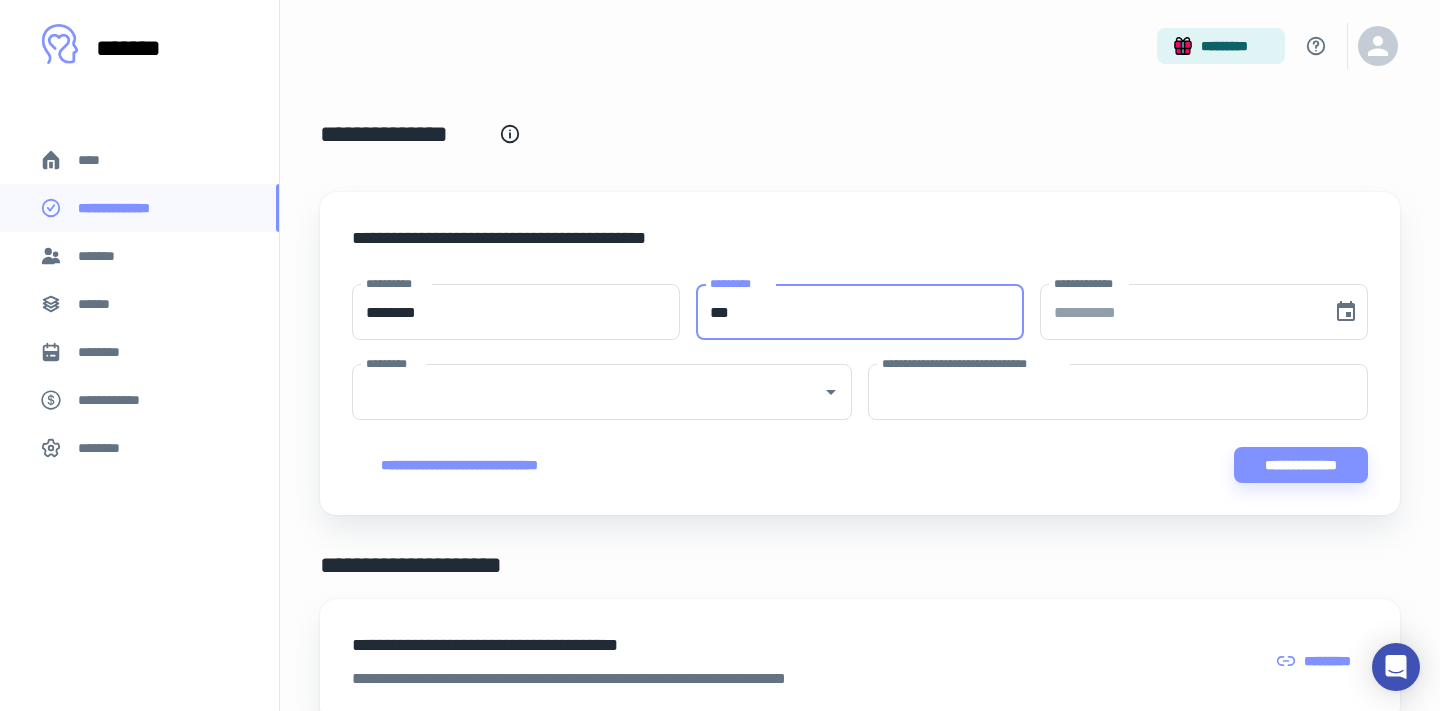 type on "***" 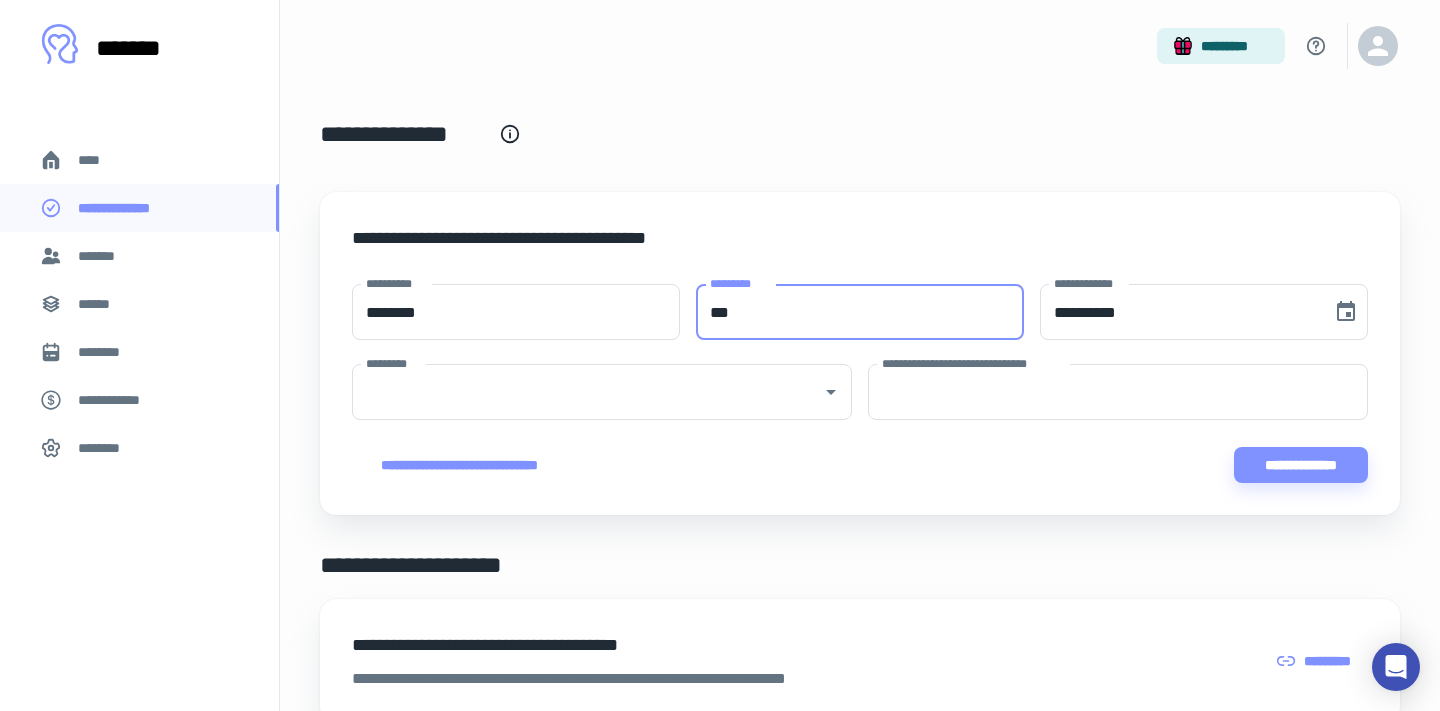 type 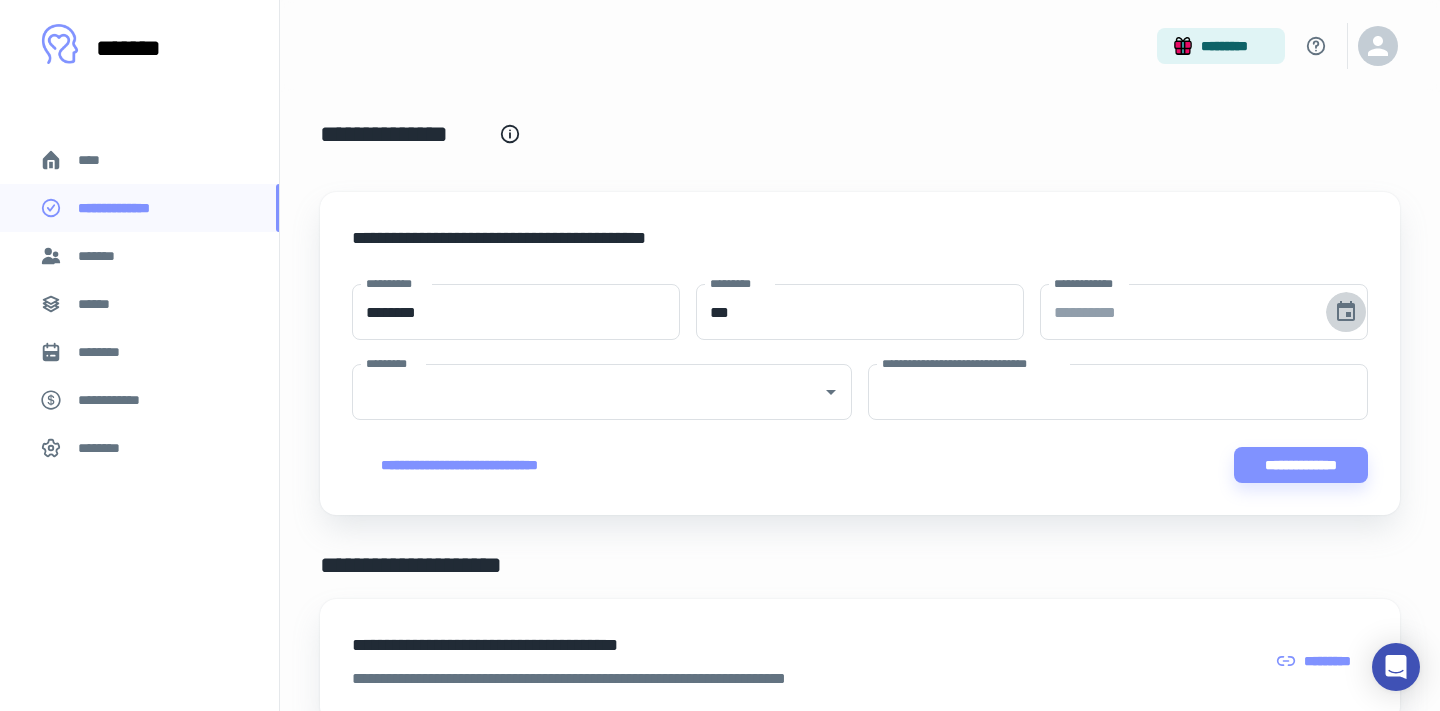 type 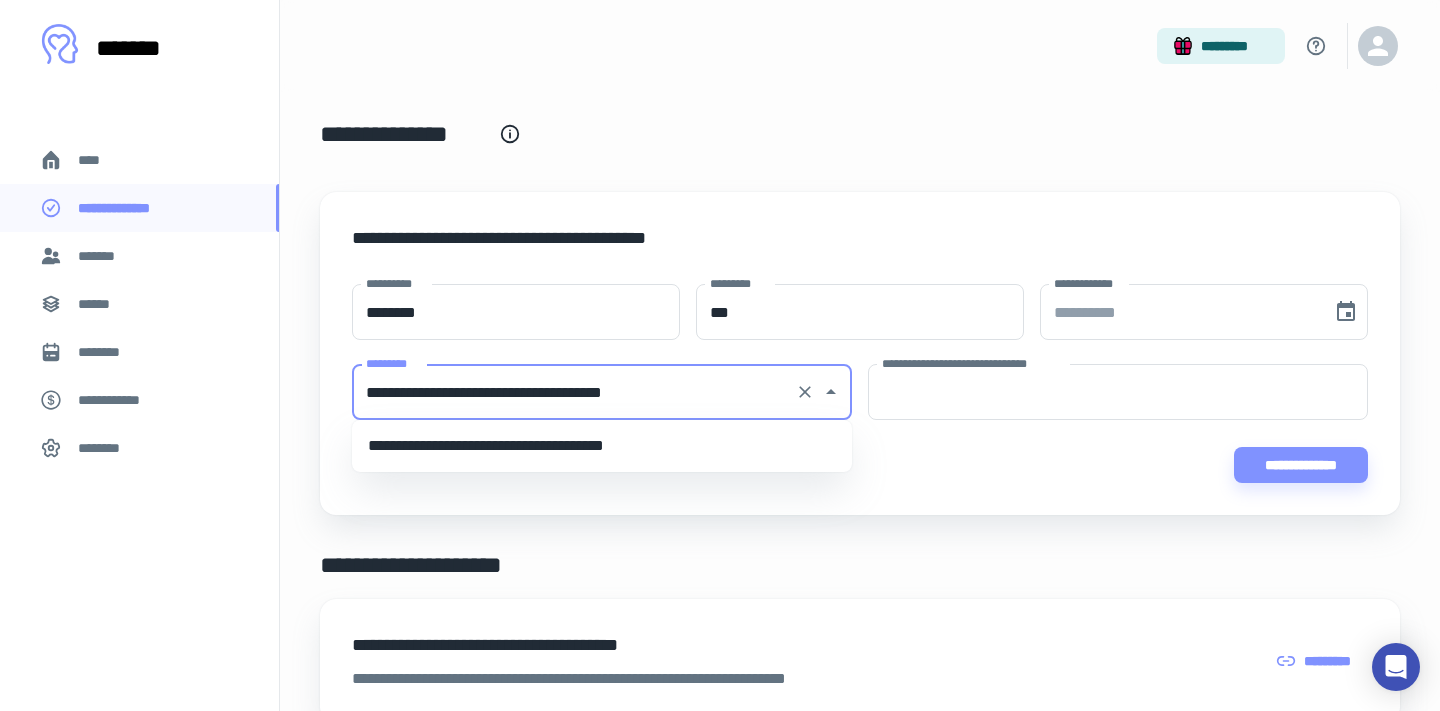 type on "**********" 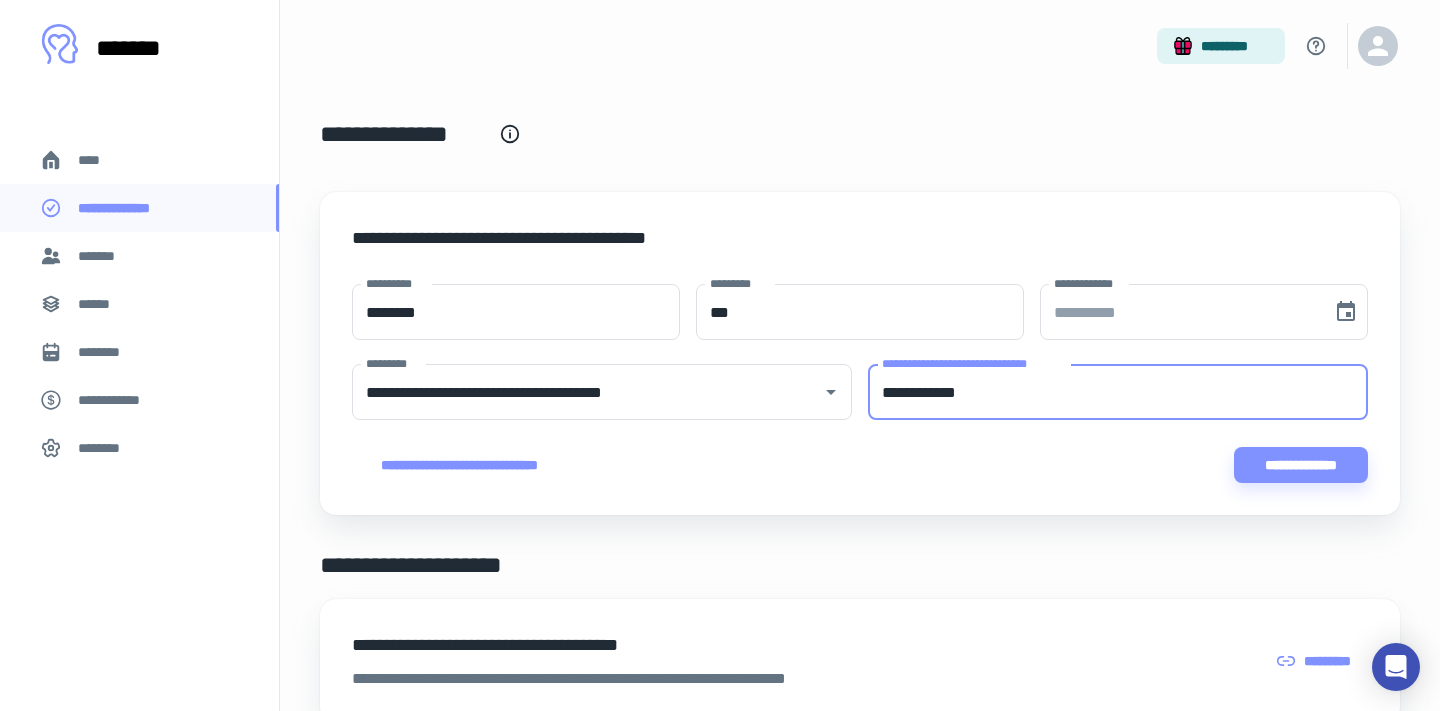 type on "**********" 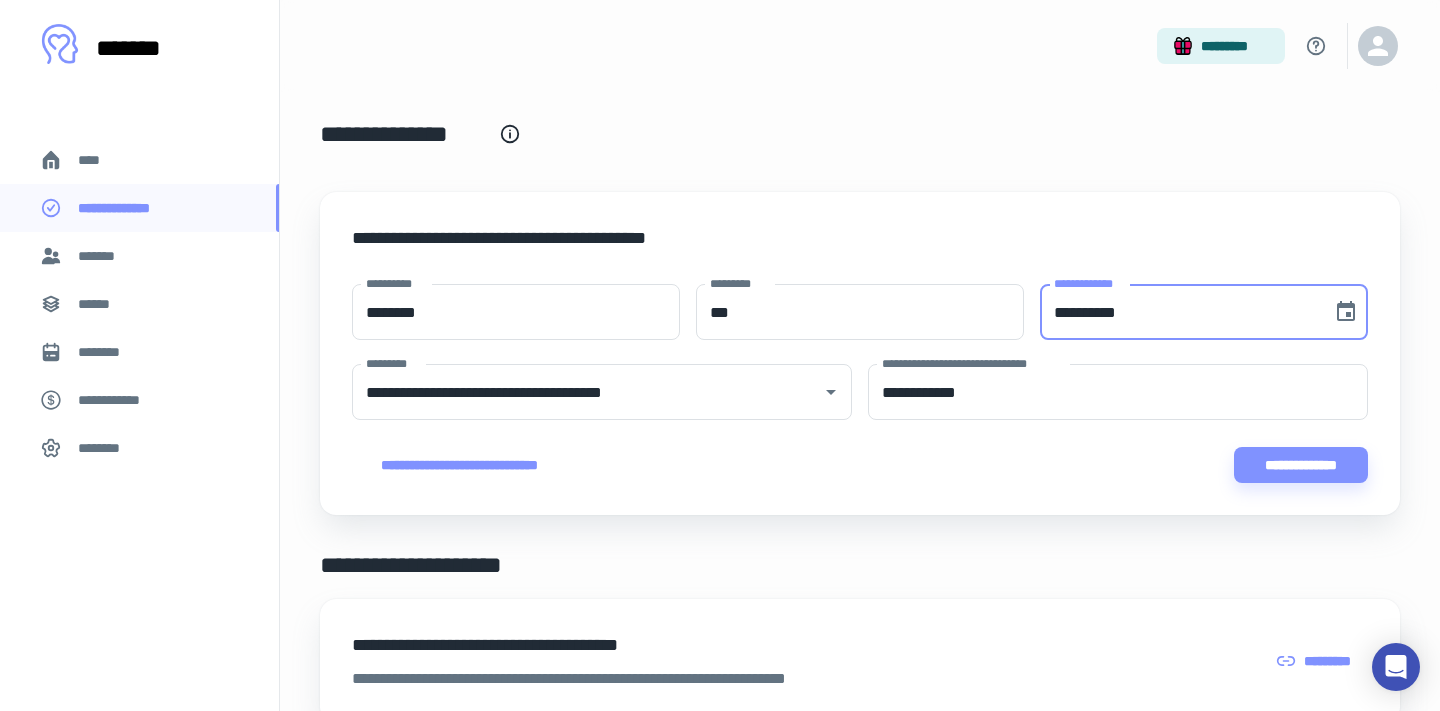 click on "**********" at bounding box center (1179, 312) 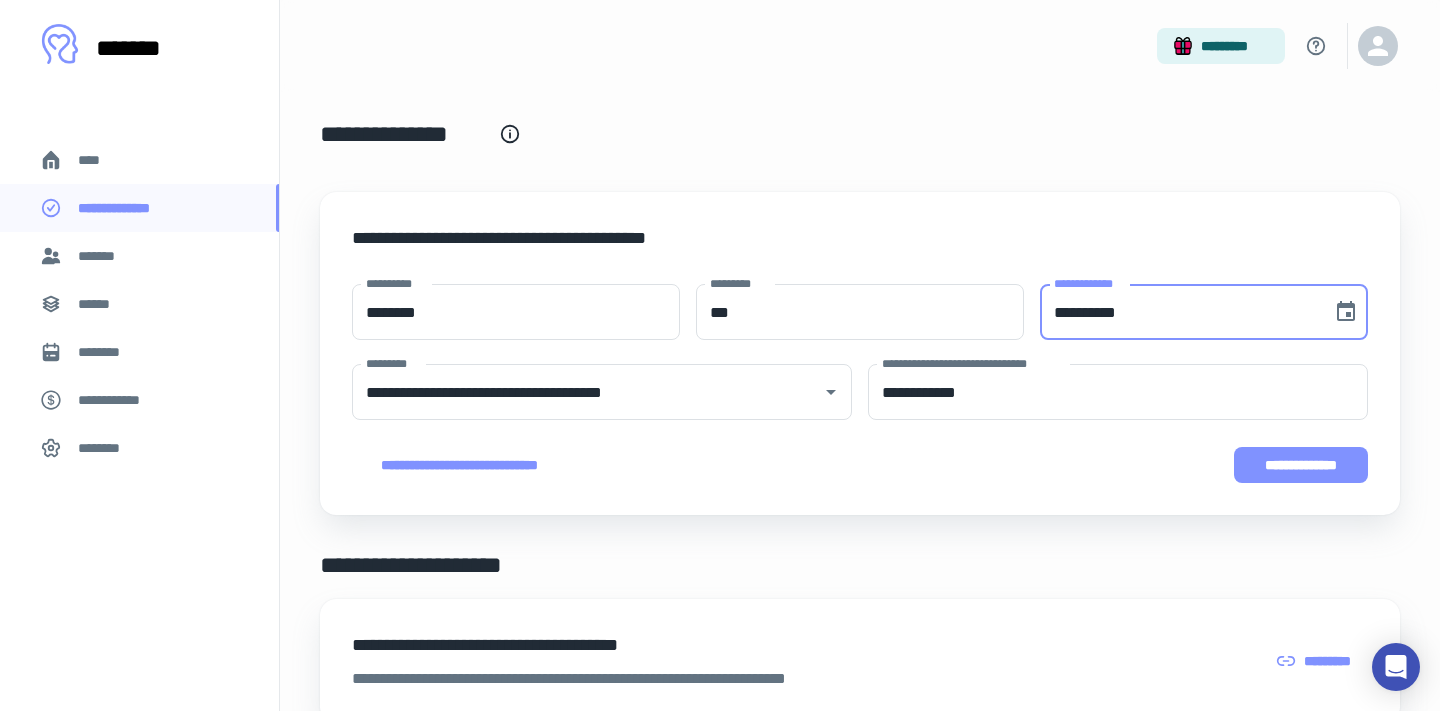 type on "**********" 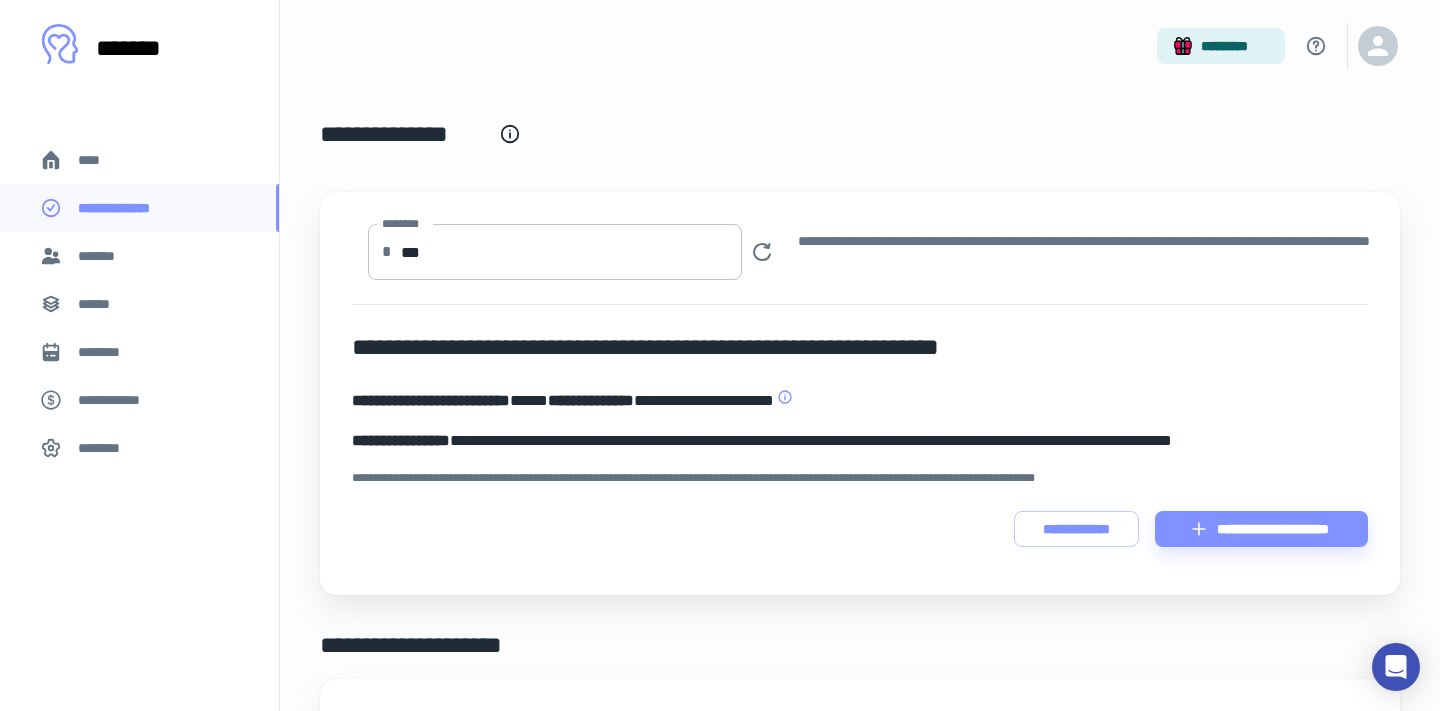 click on "***" at bounding box center (571, 252) 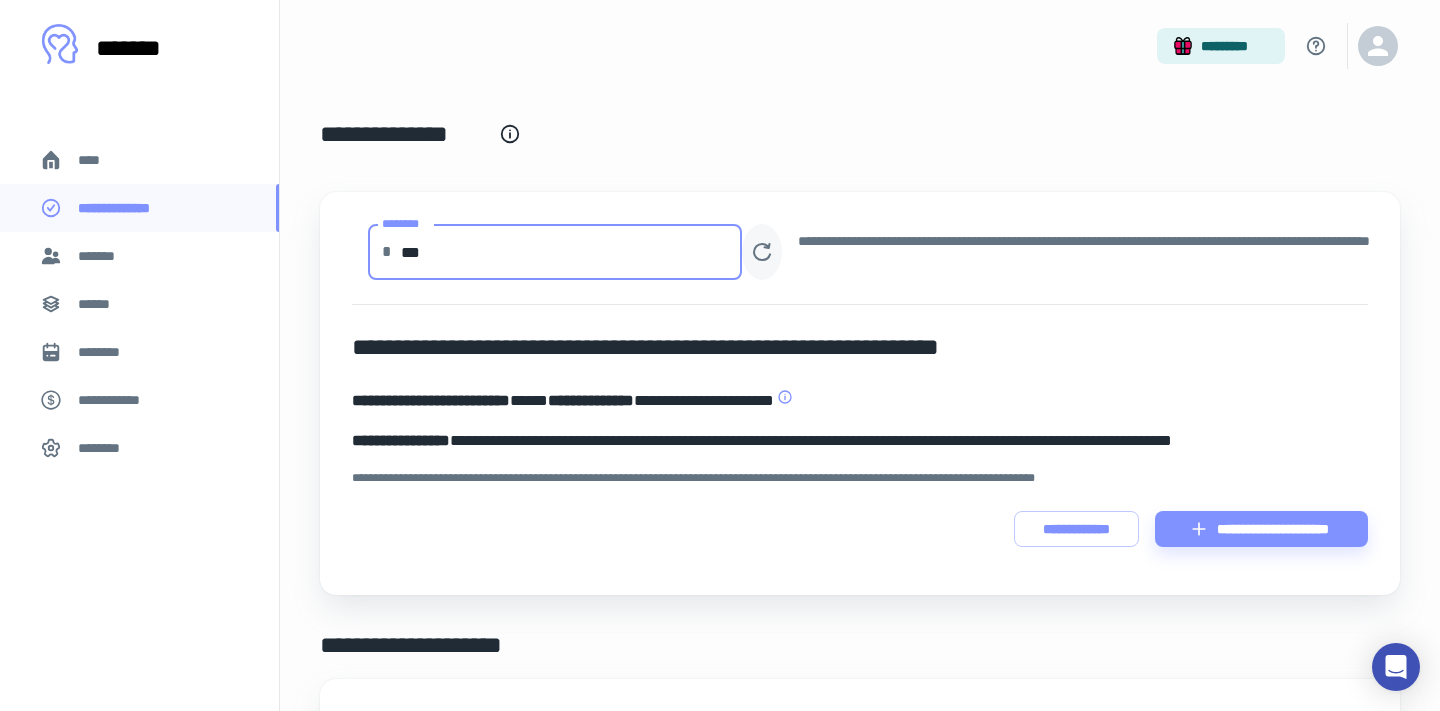 type on "***" 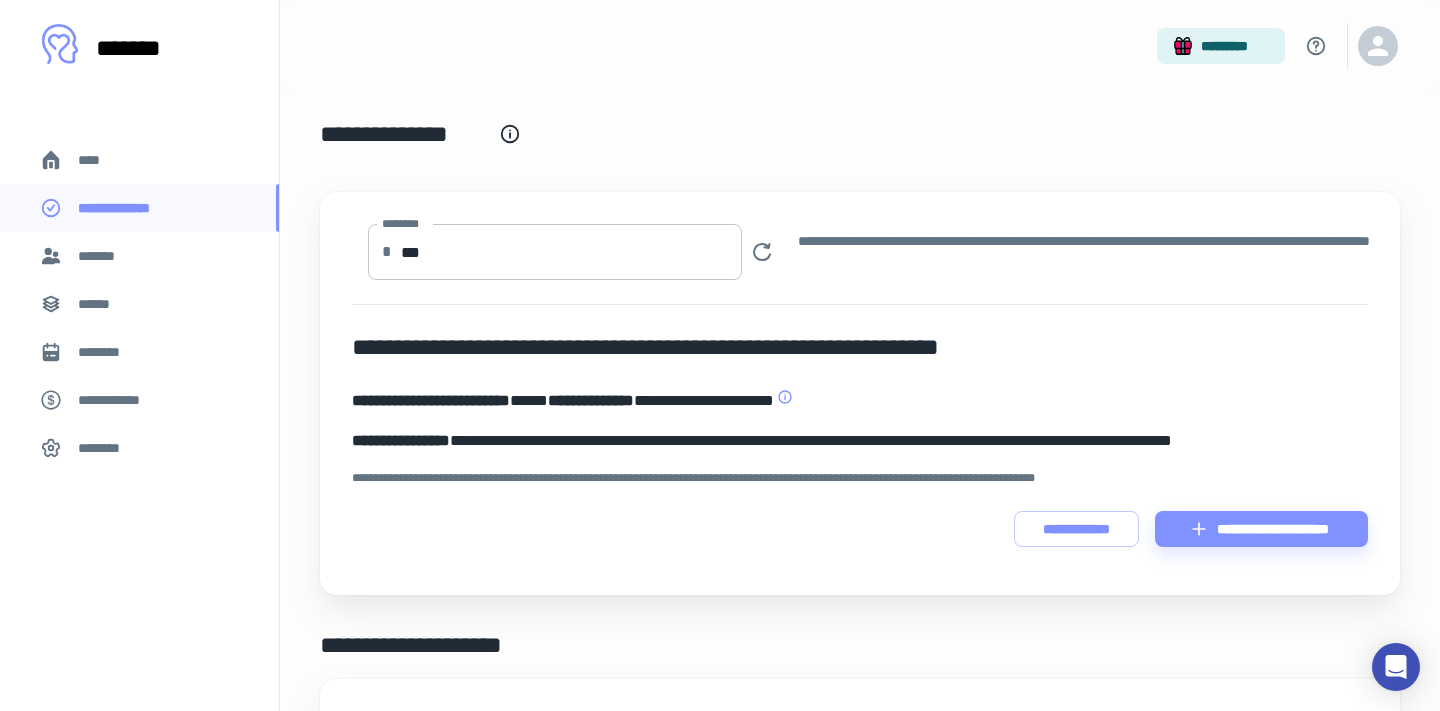 type 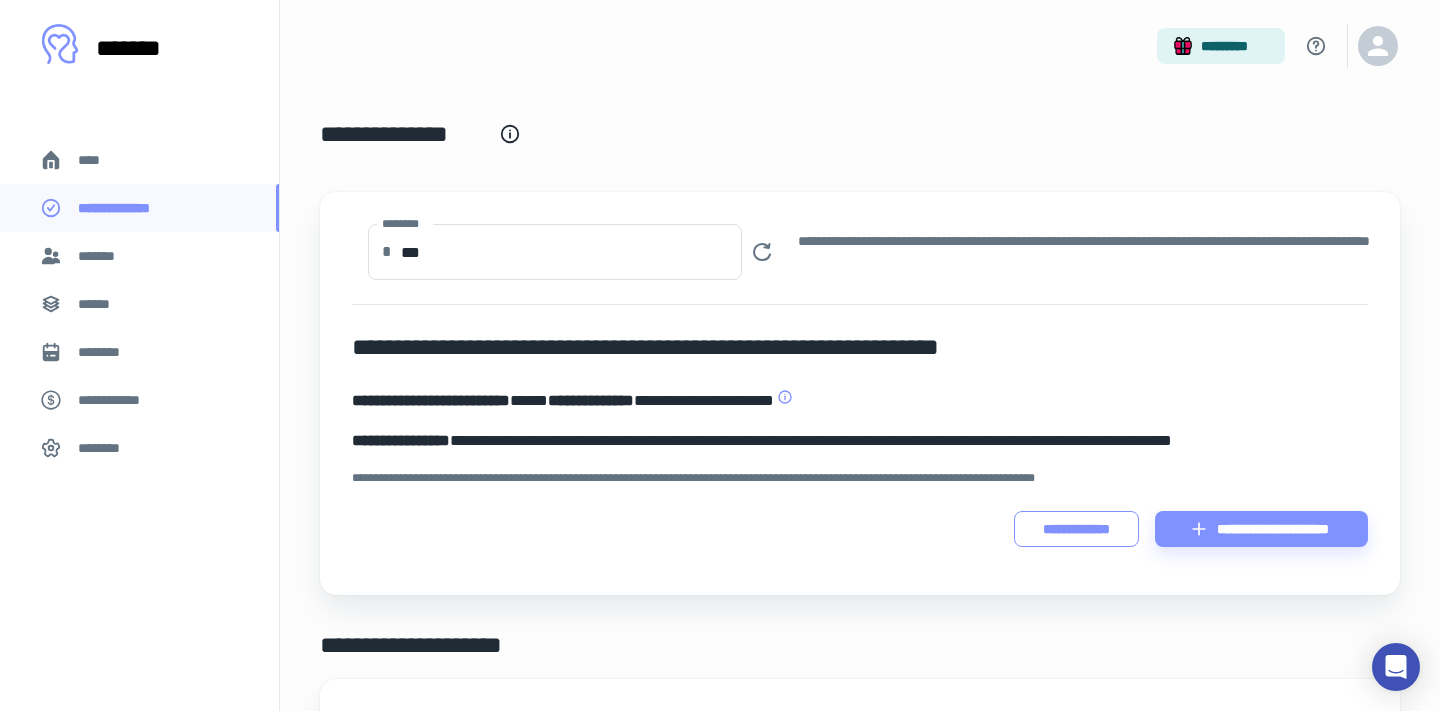 click on "**********" at bounding box center (1076, 529) 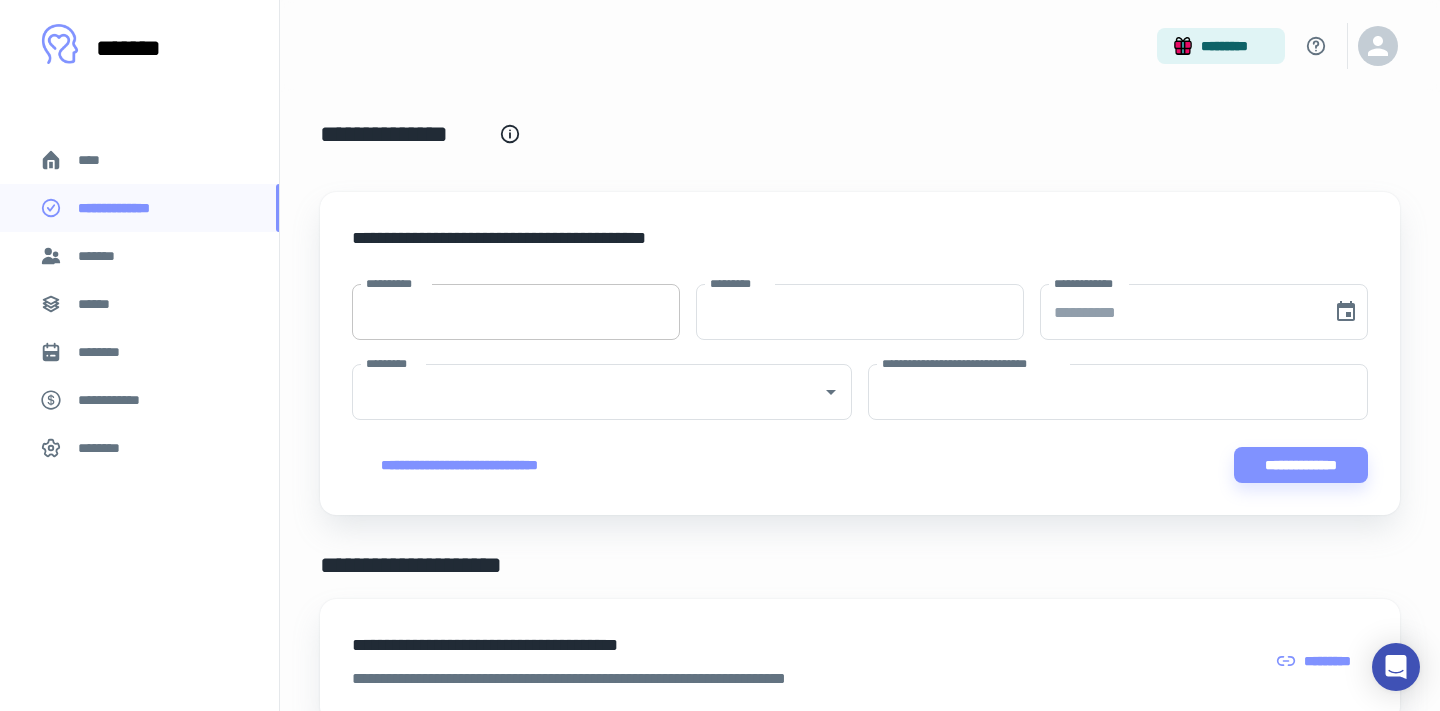 click on "**********" at bounding box center [516, 312] 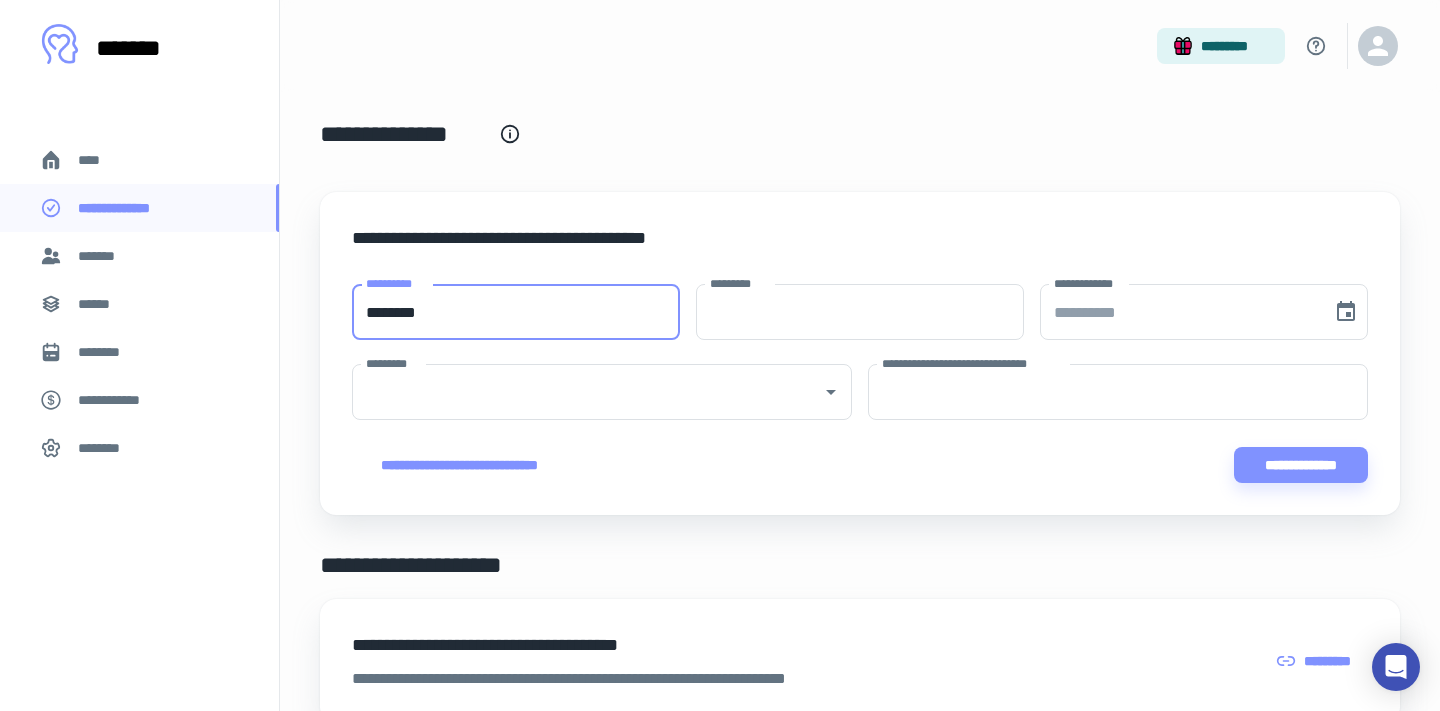 type on "********" 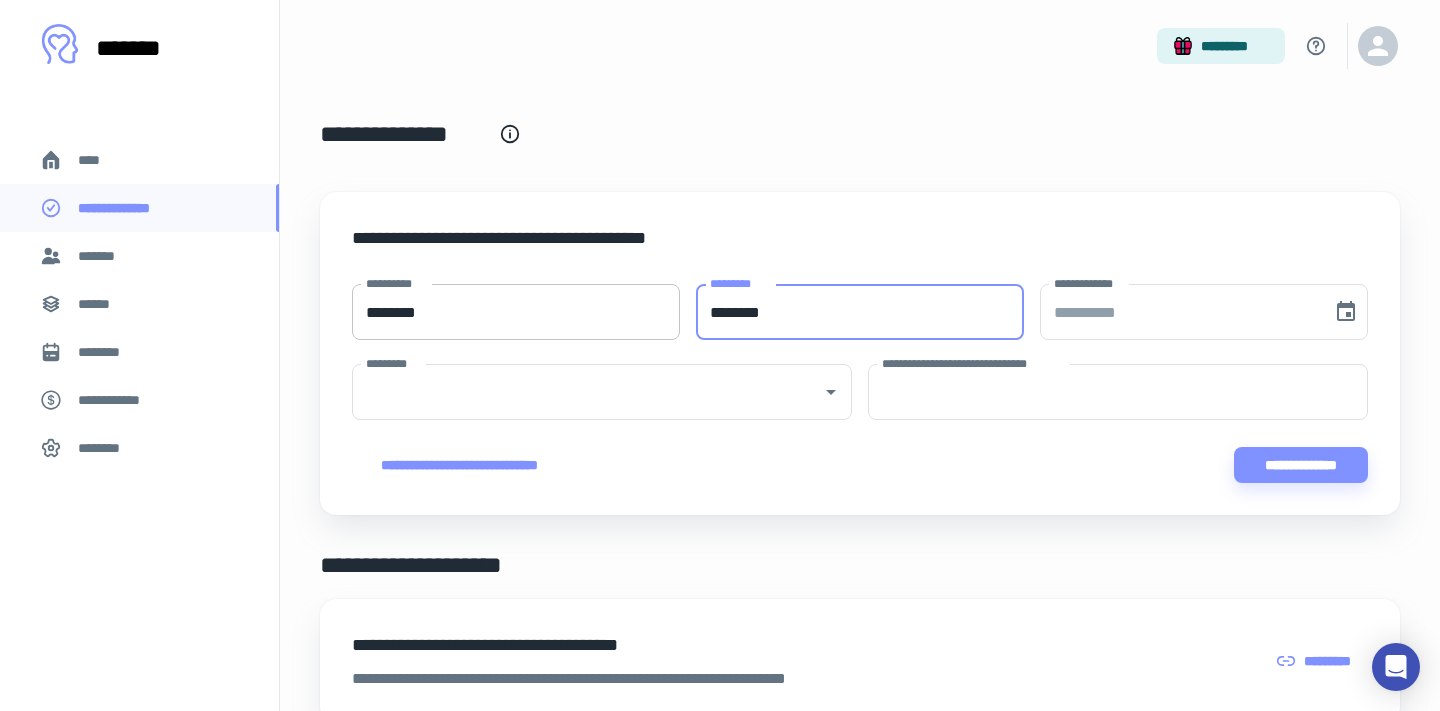 type on "********" 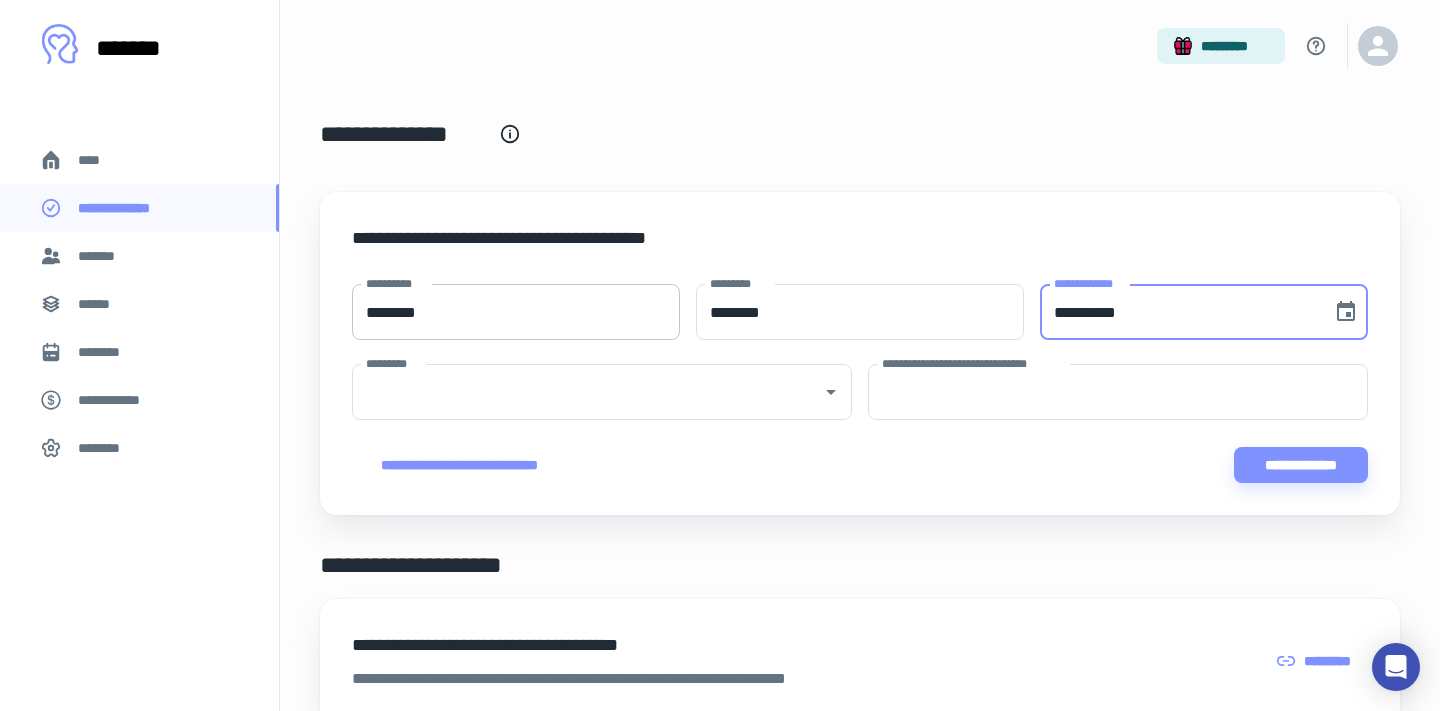 type 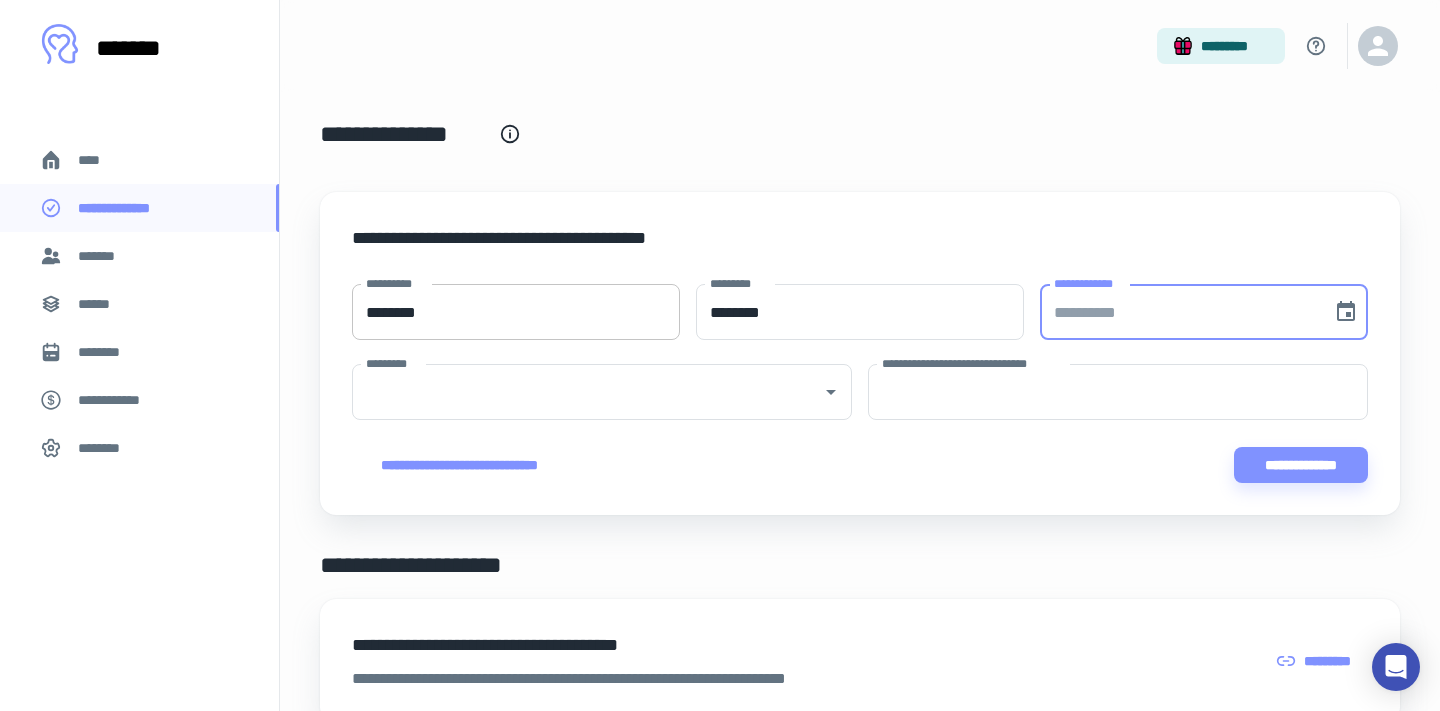 type 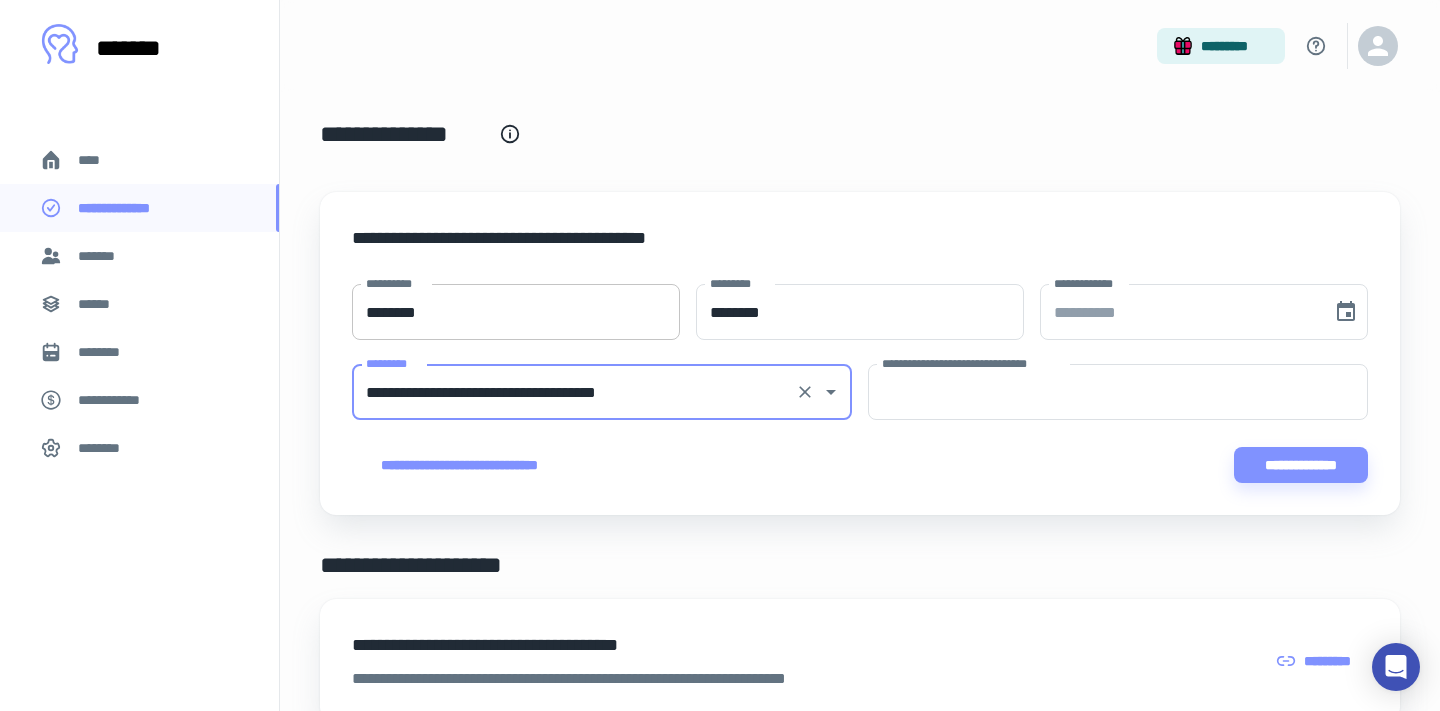 type on "**********" 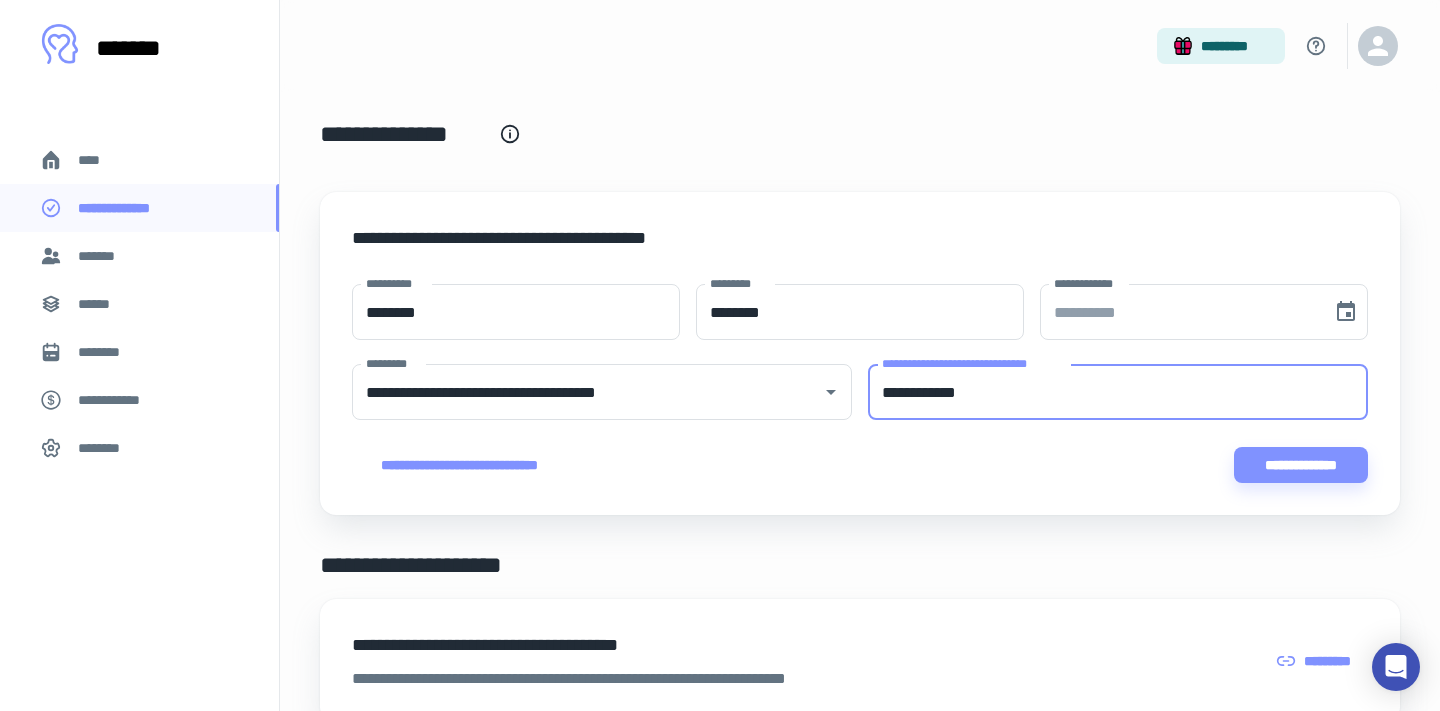 type on "**********" 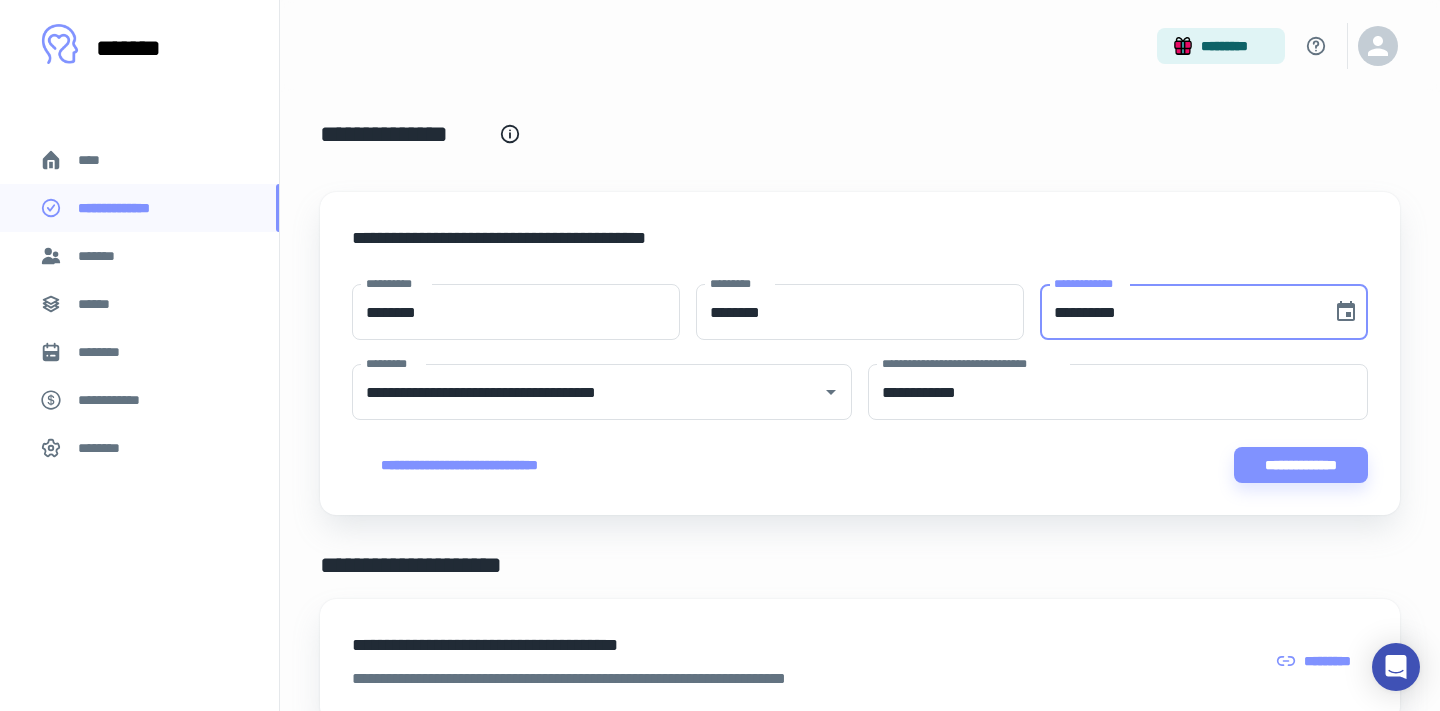 click on "**********" at bounding box center (1179, 312) 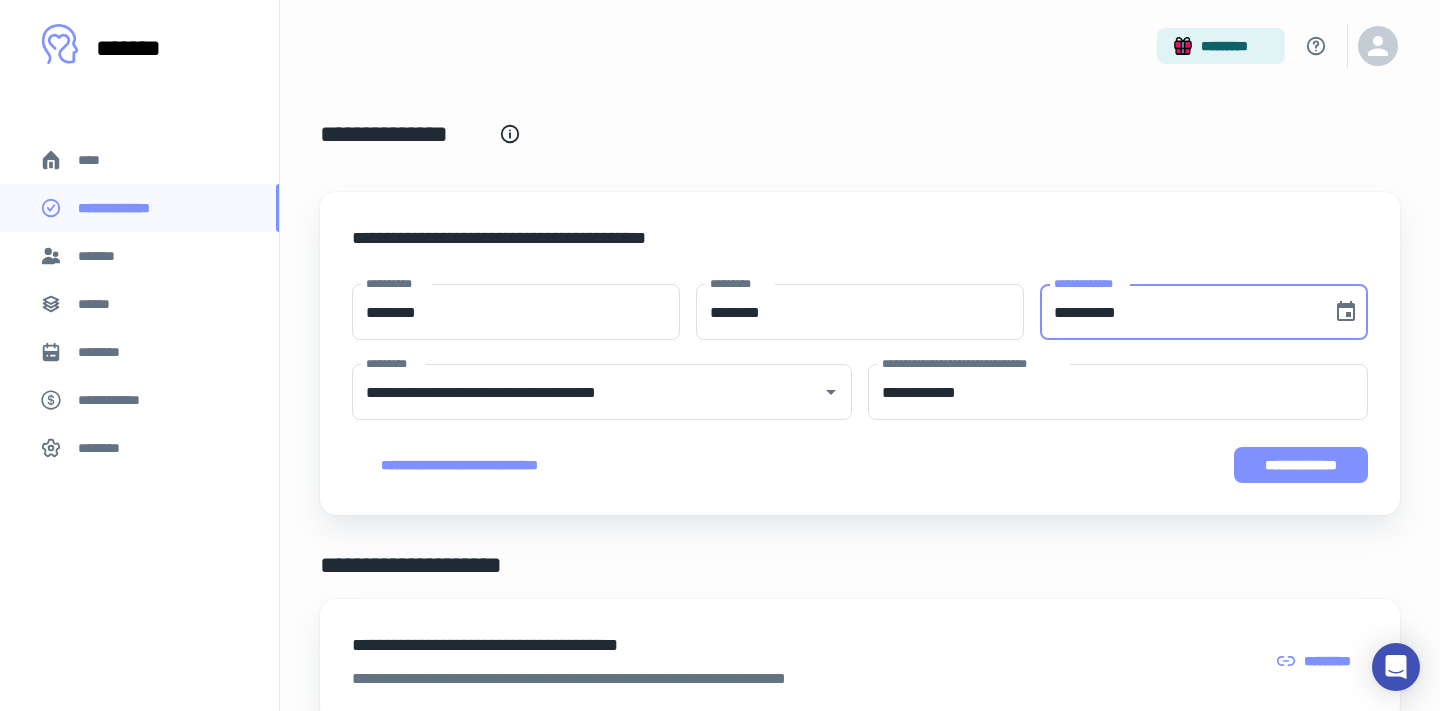 type on "**********" 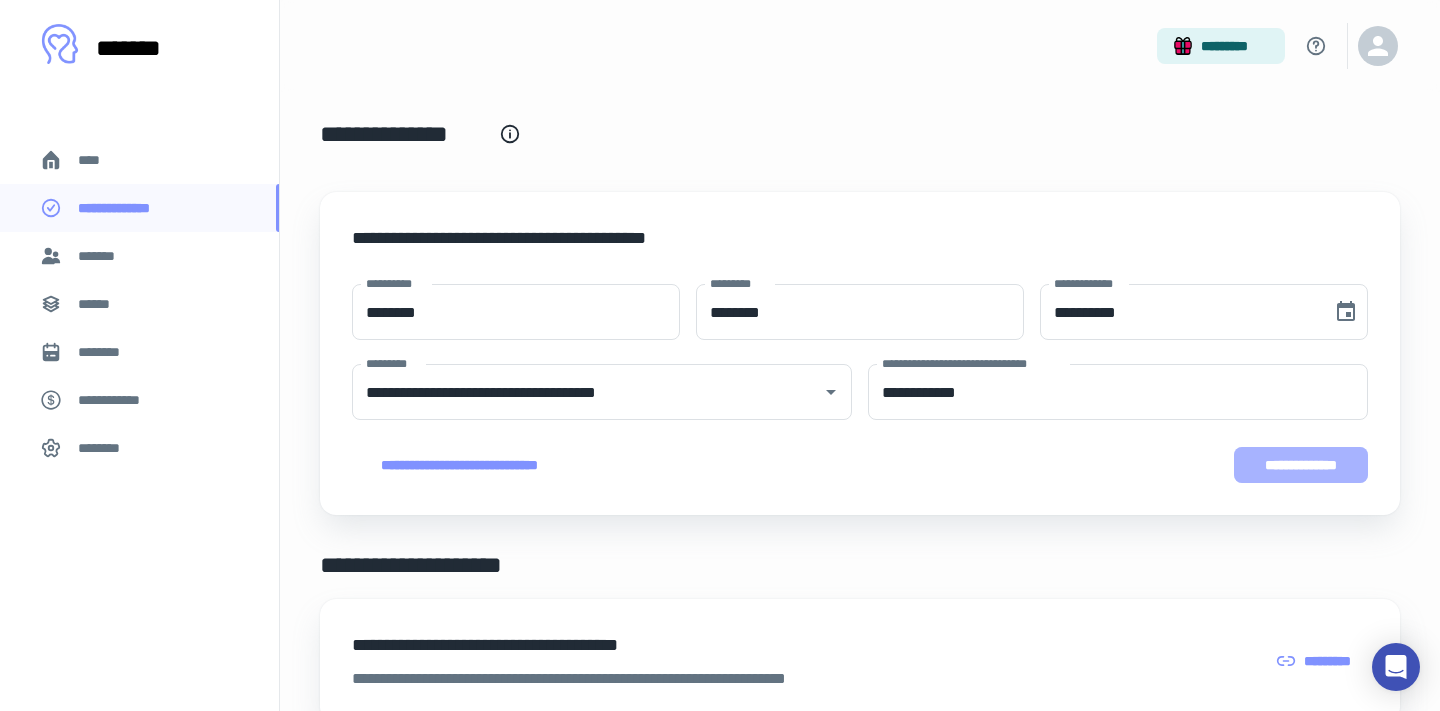 click on "**********" at bounding box center [1301, 465] 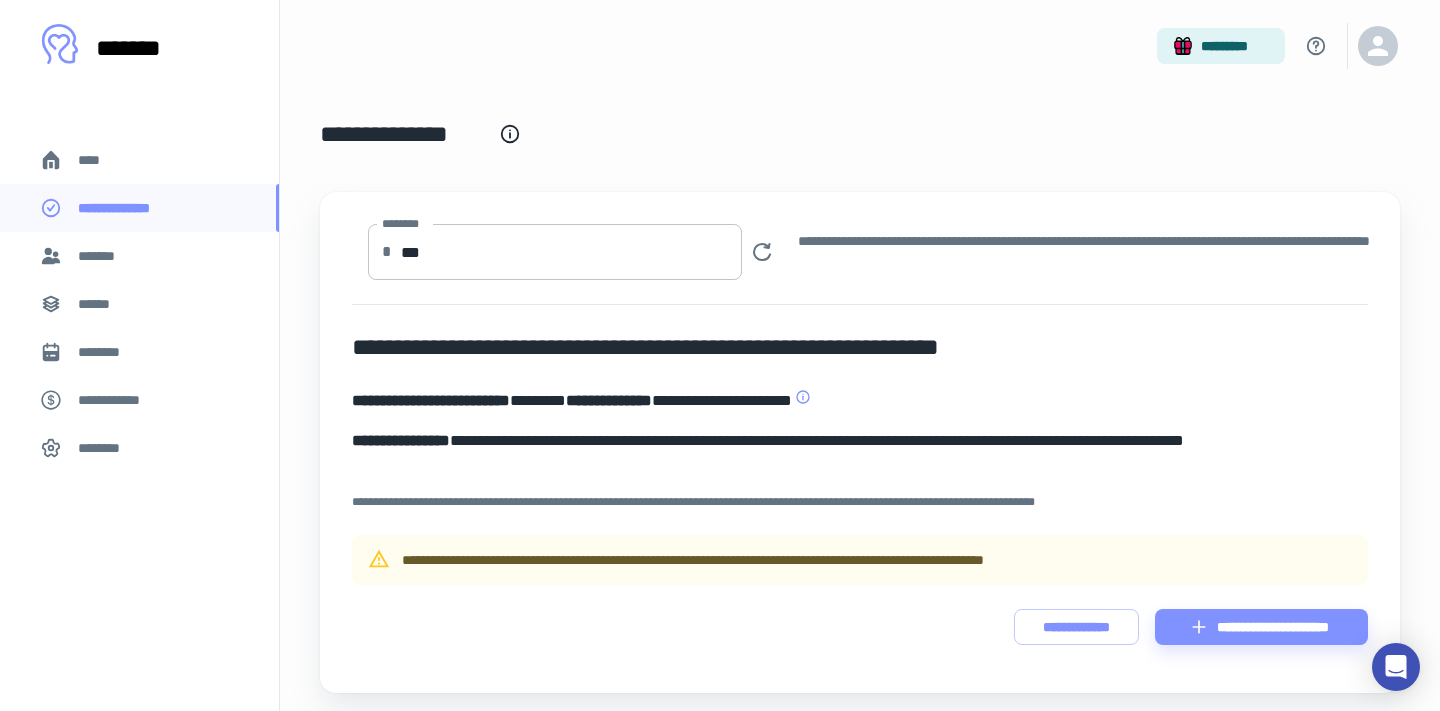 click on "***" at bounding box center [571, 252] 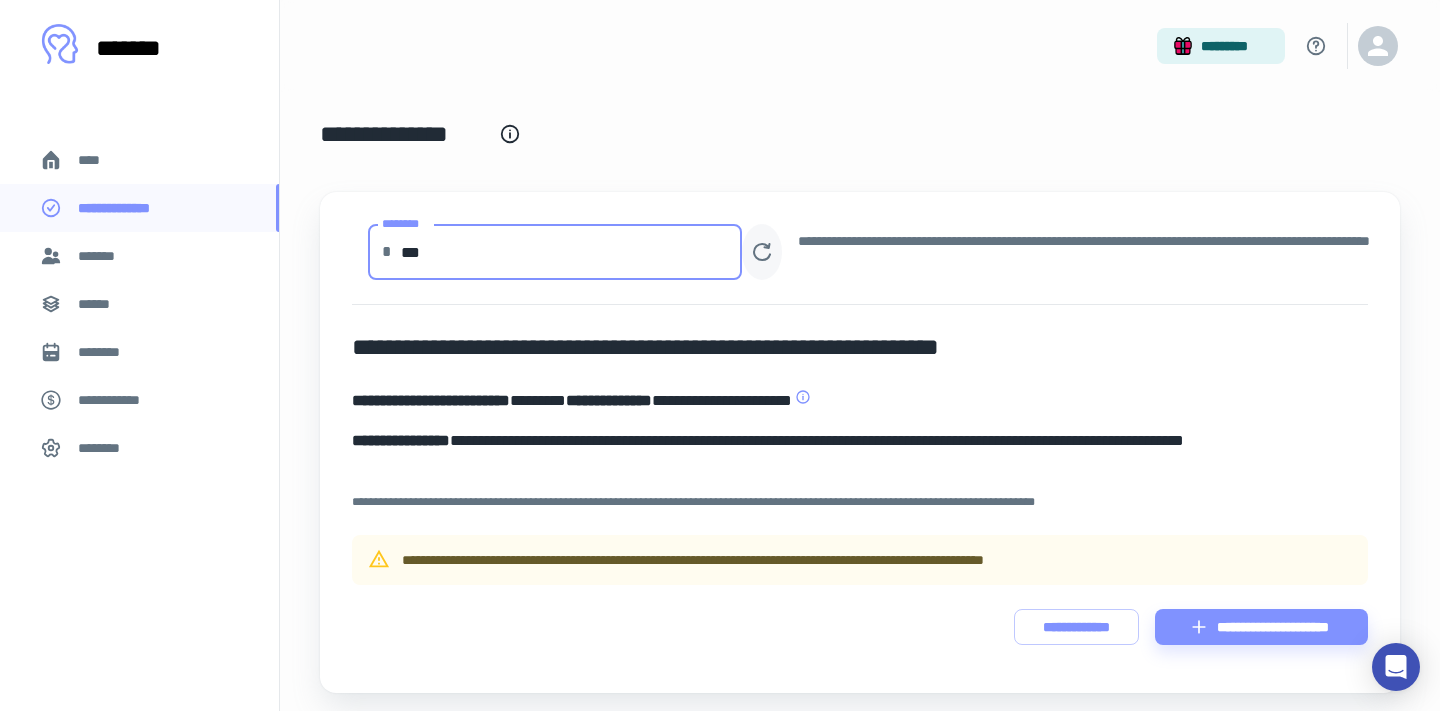 type on "***" 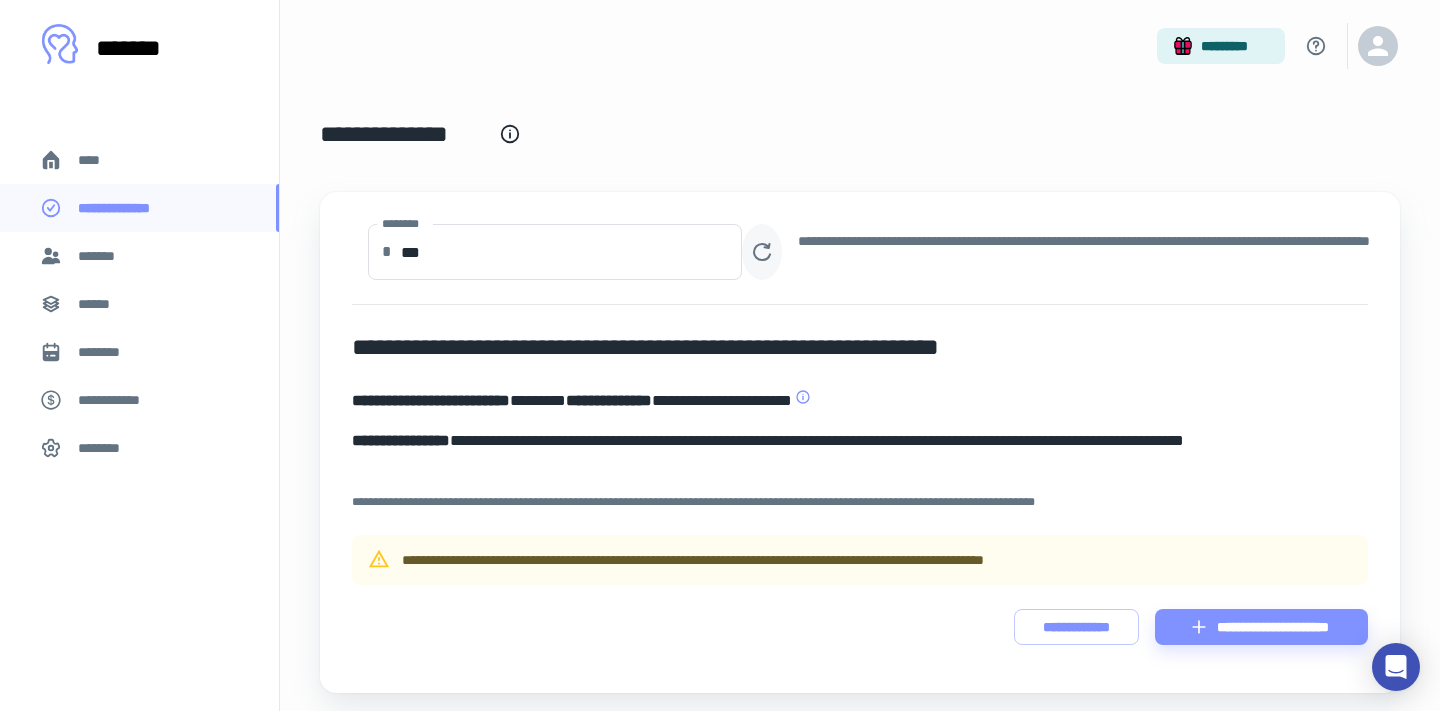 type 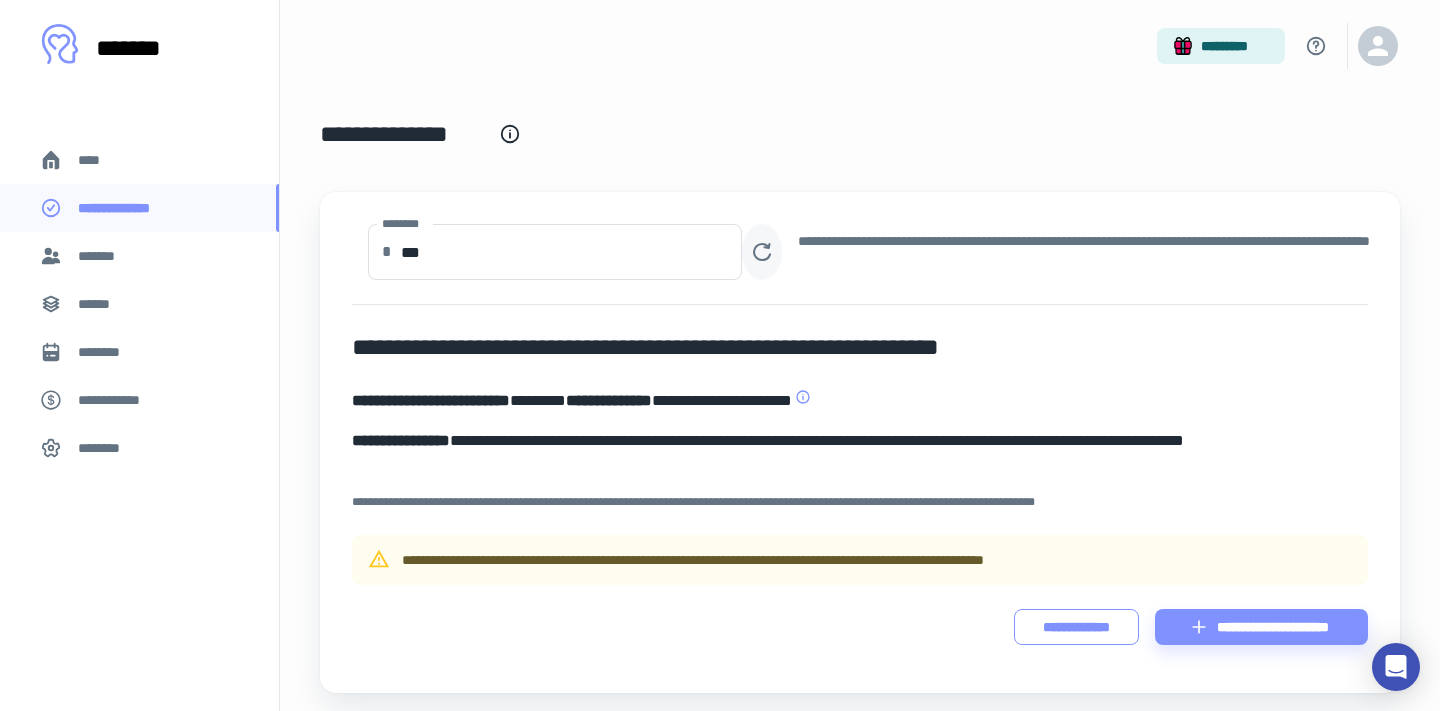 click on "**********" at bounding box center [1076, 627] 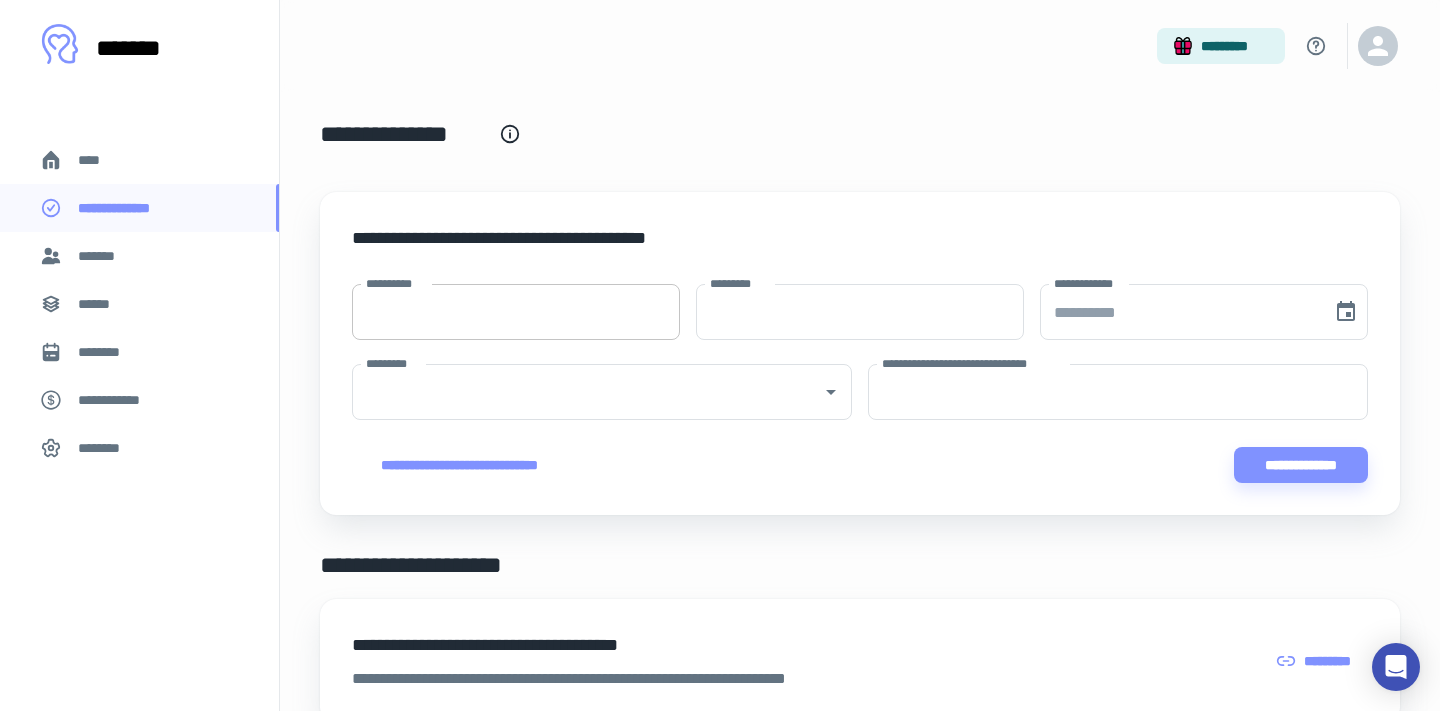 click on "**********" at bounding box center (516, 312) 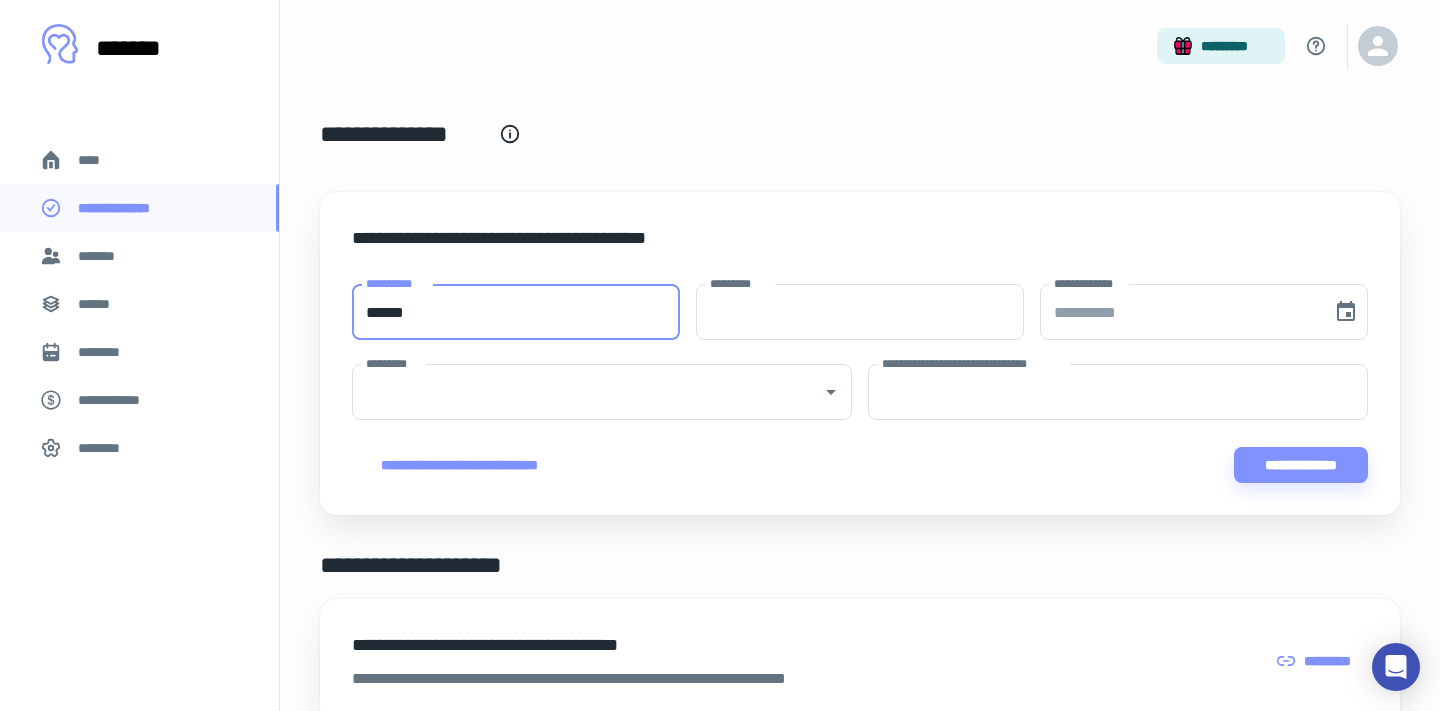type on "******" 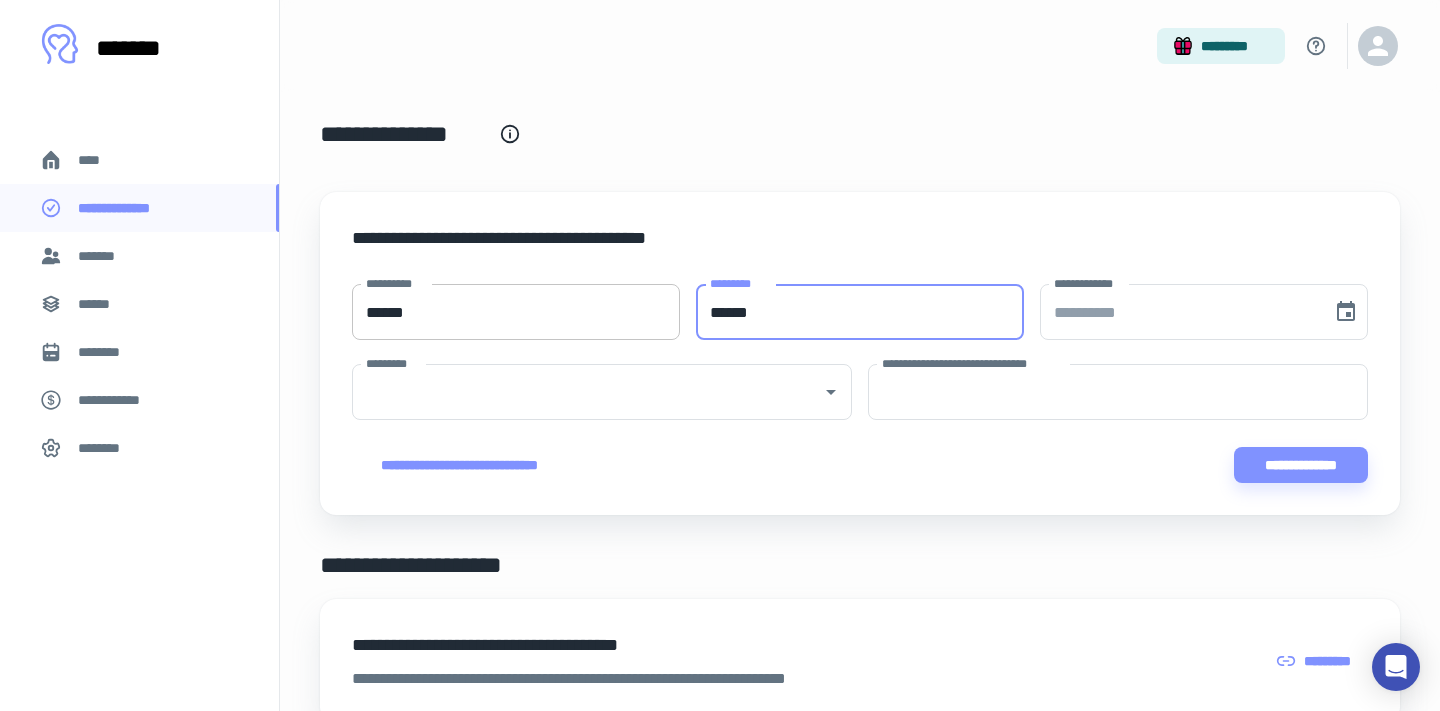 type on "******" 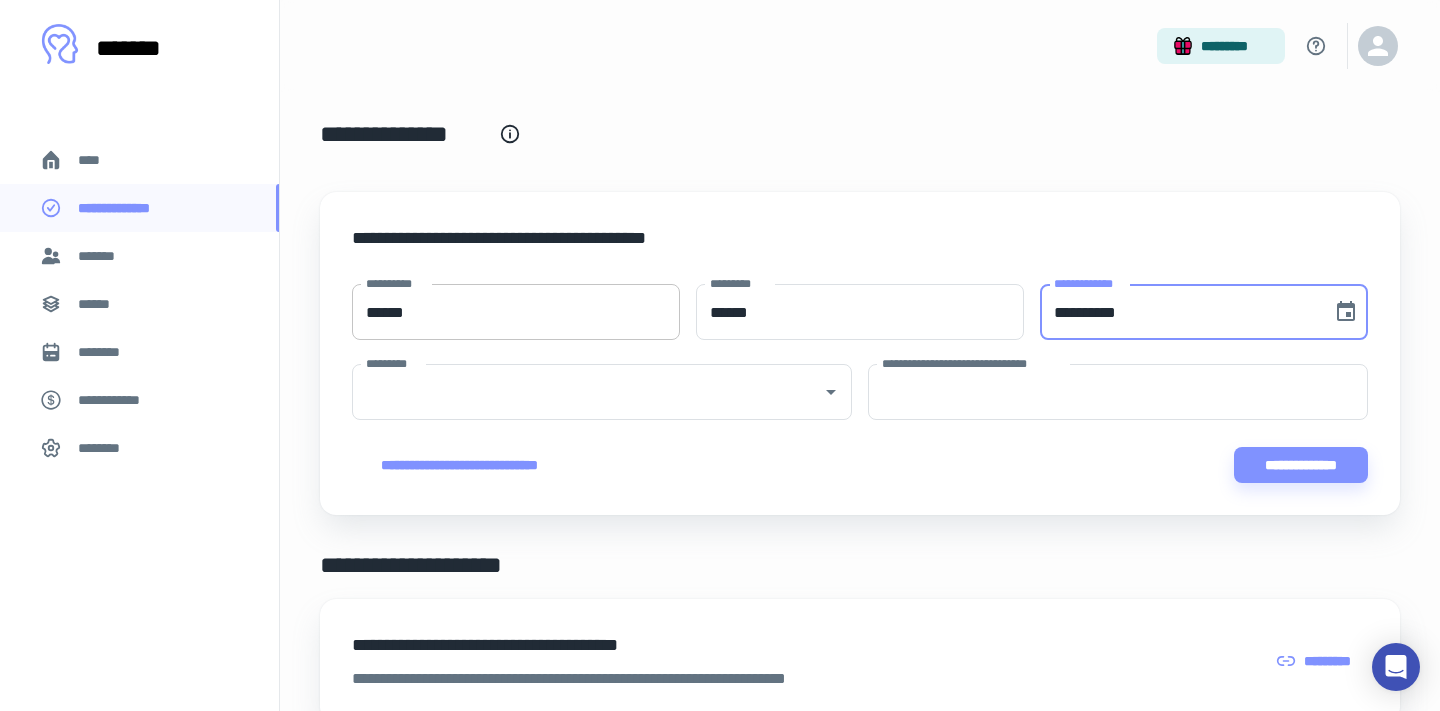 type 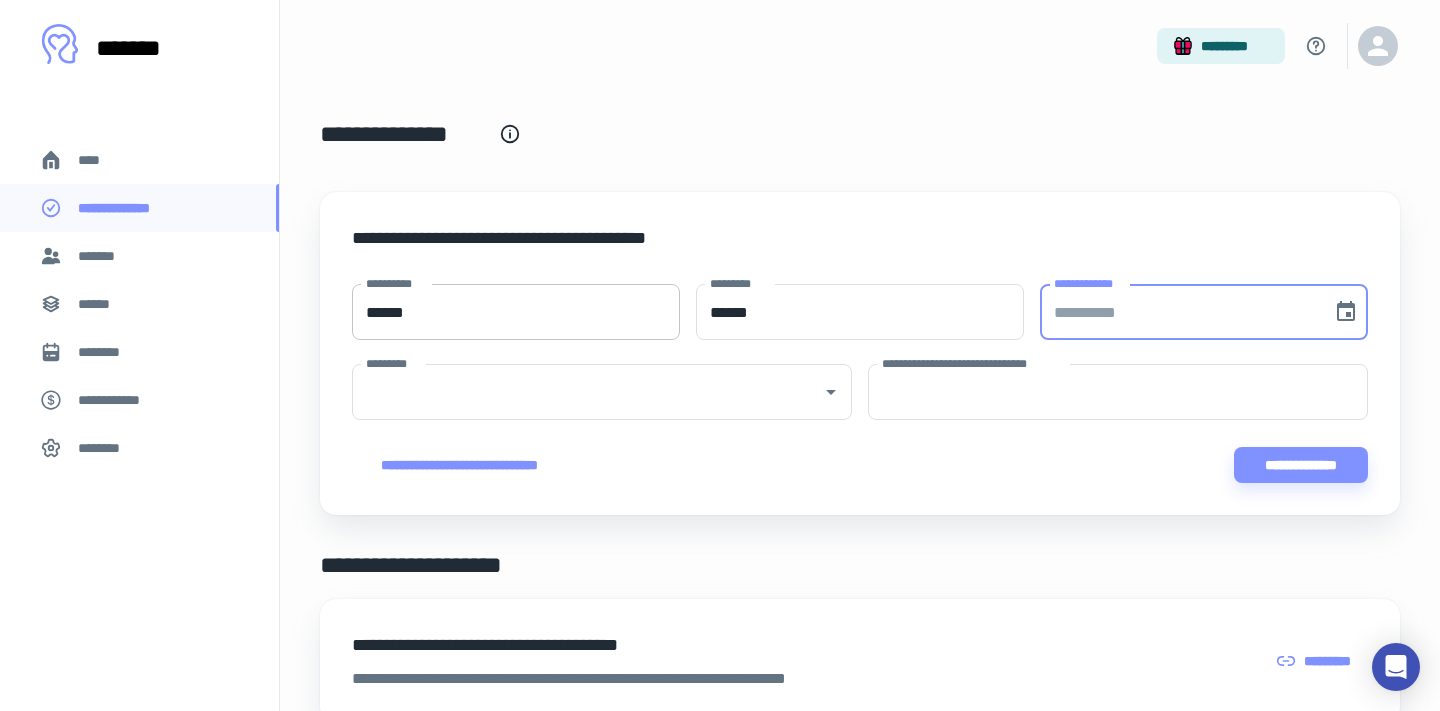 type 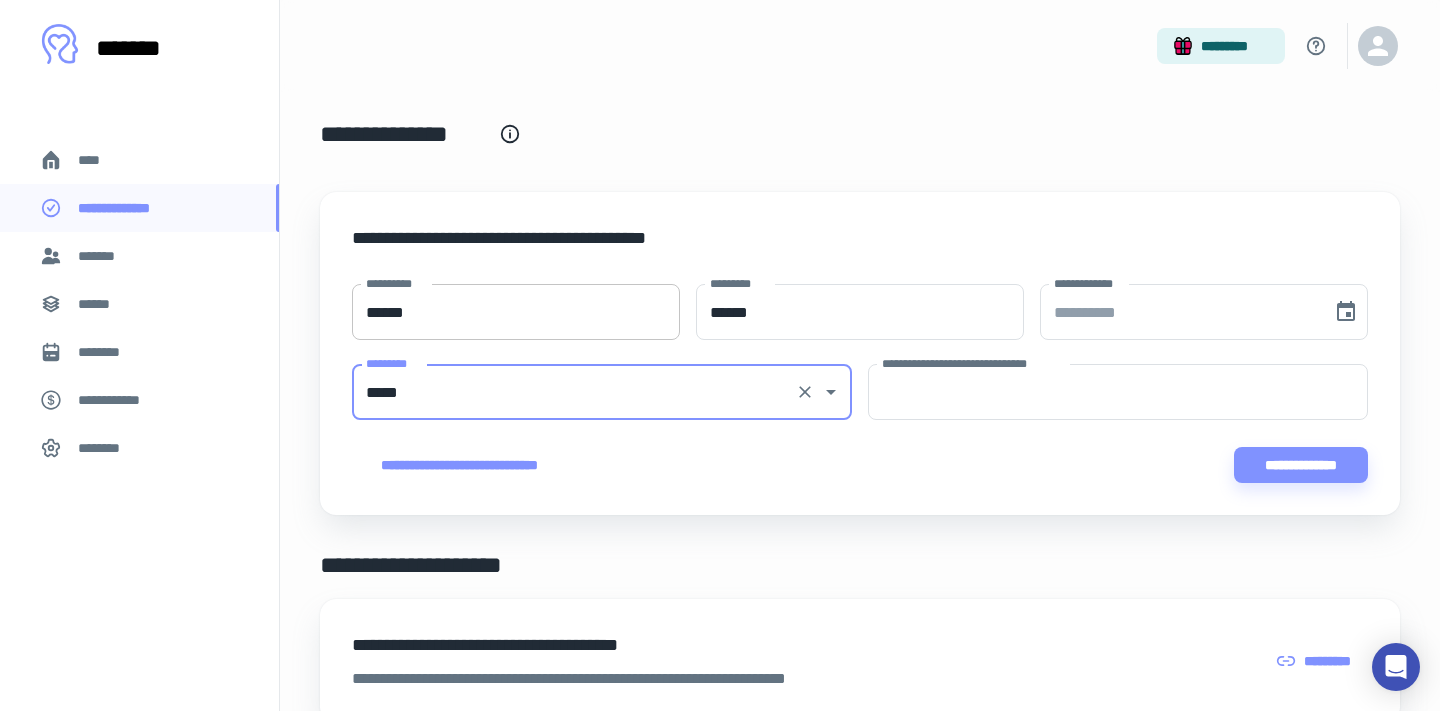 type on "*****" 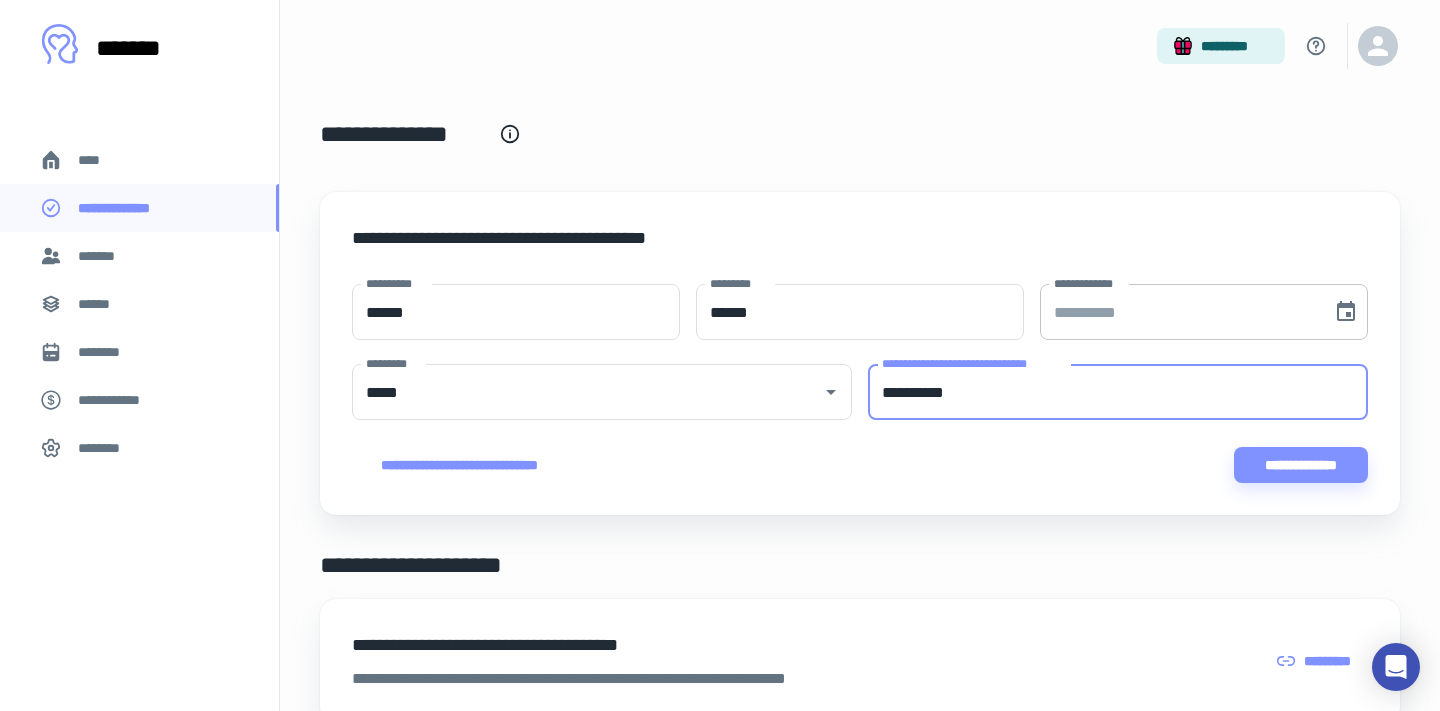 type on "**********" 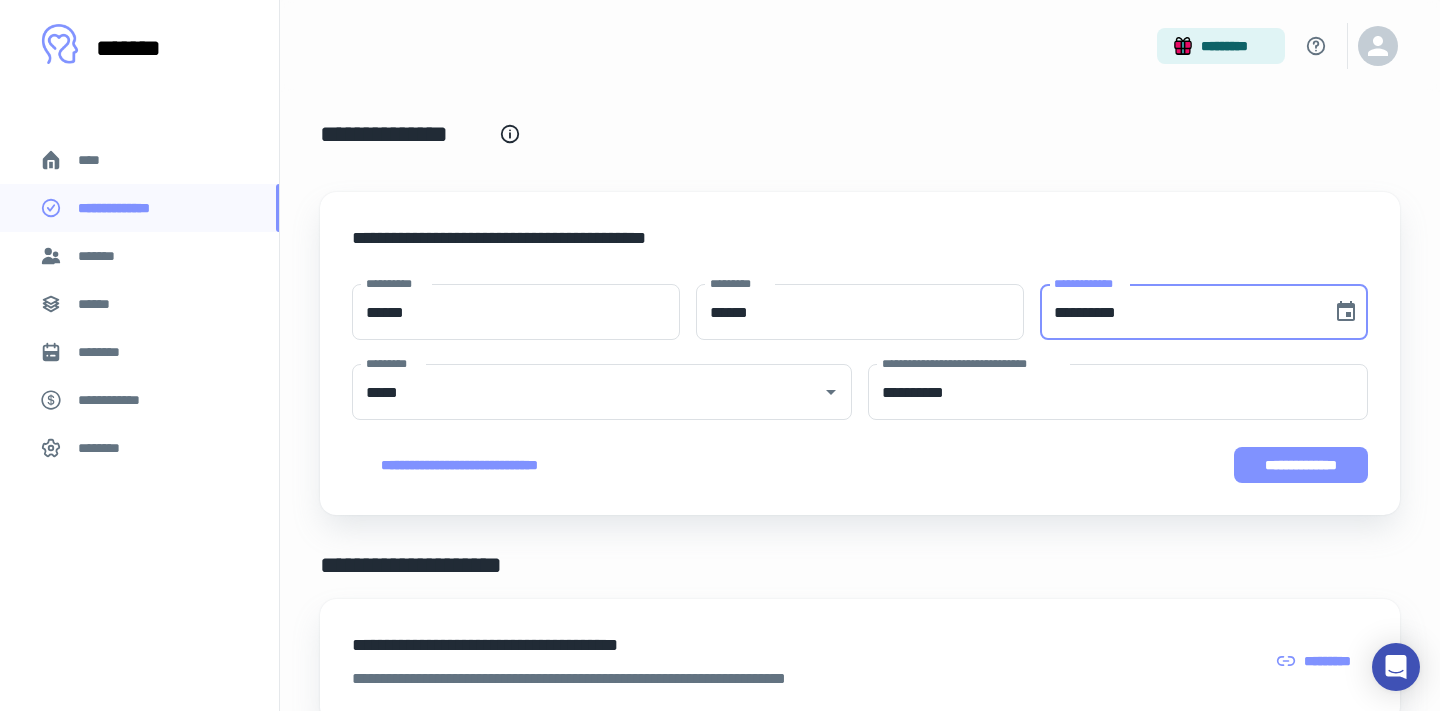 type on "**********" 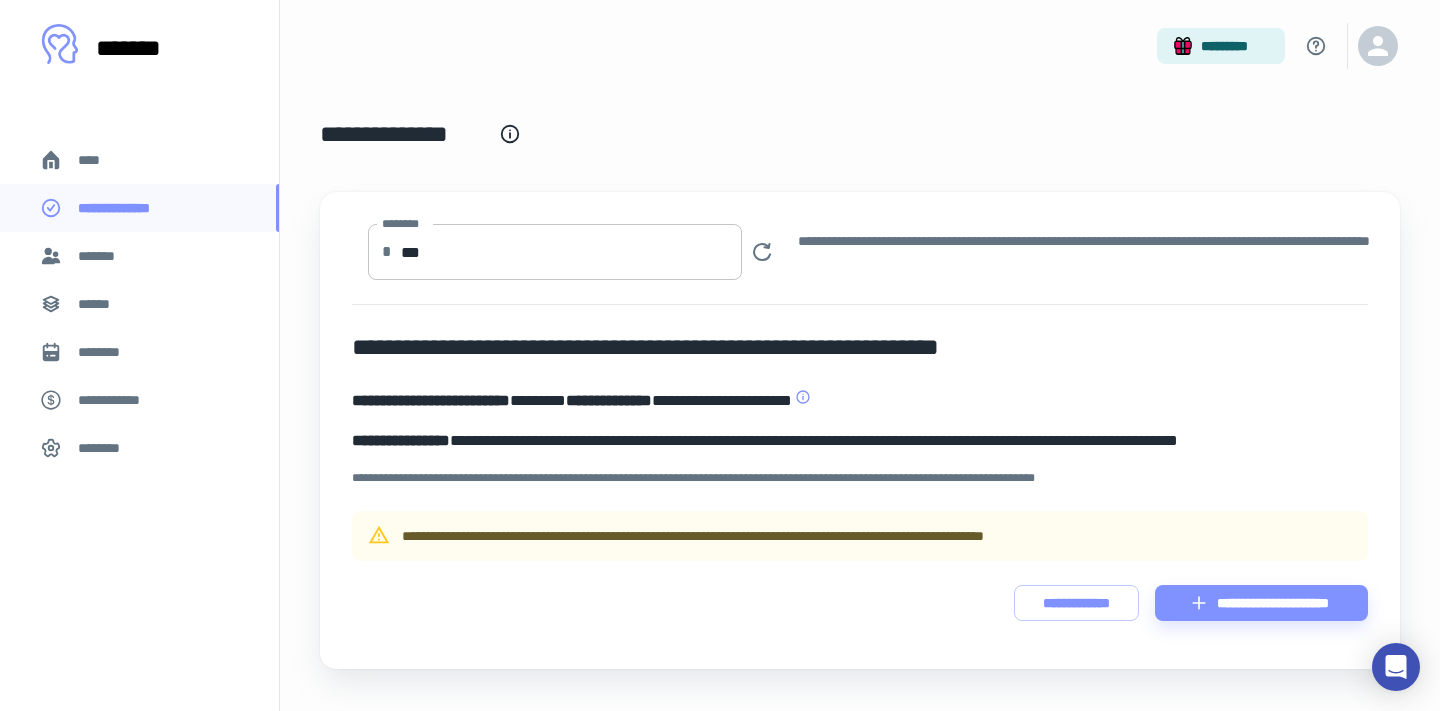 click on "***" at bounding box center [571, 252] 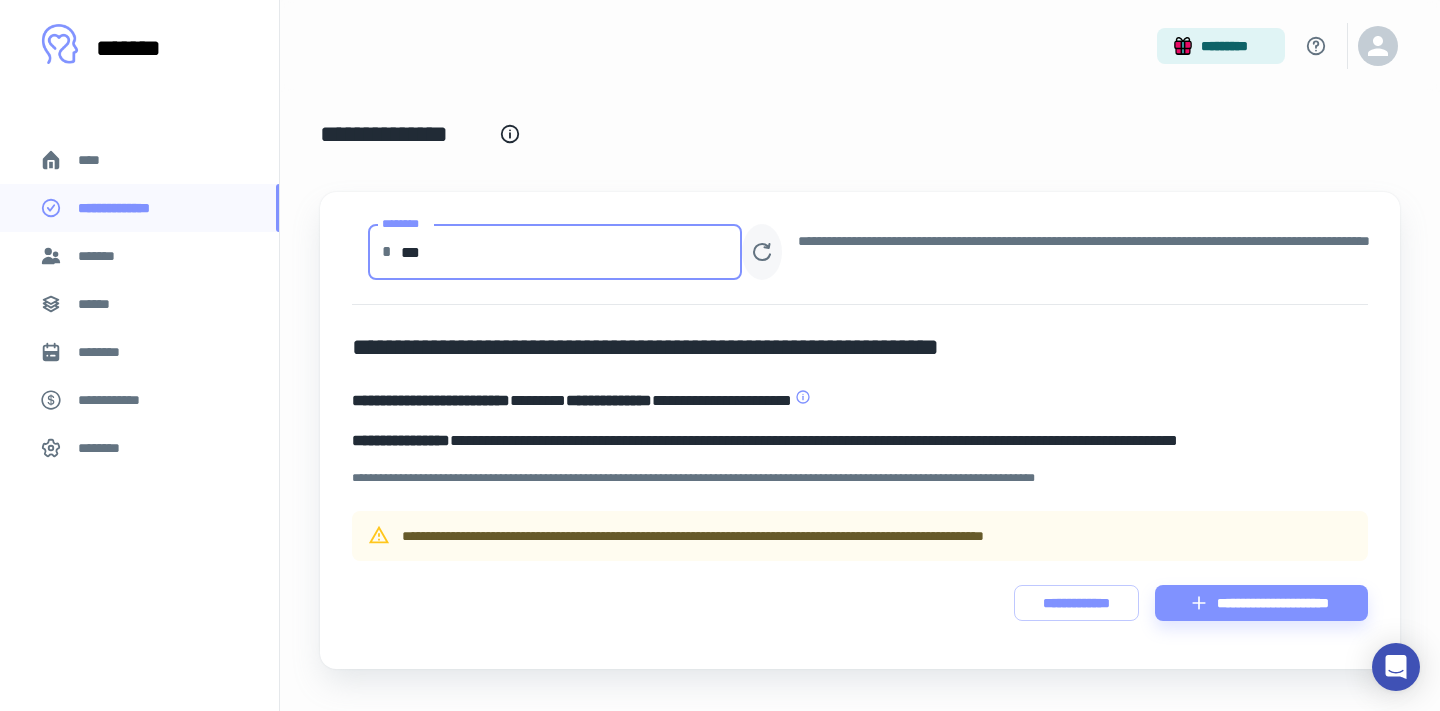 type on "***" 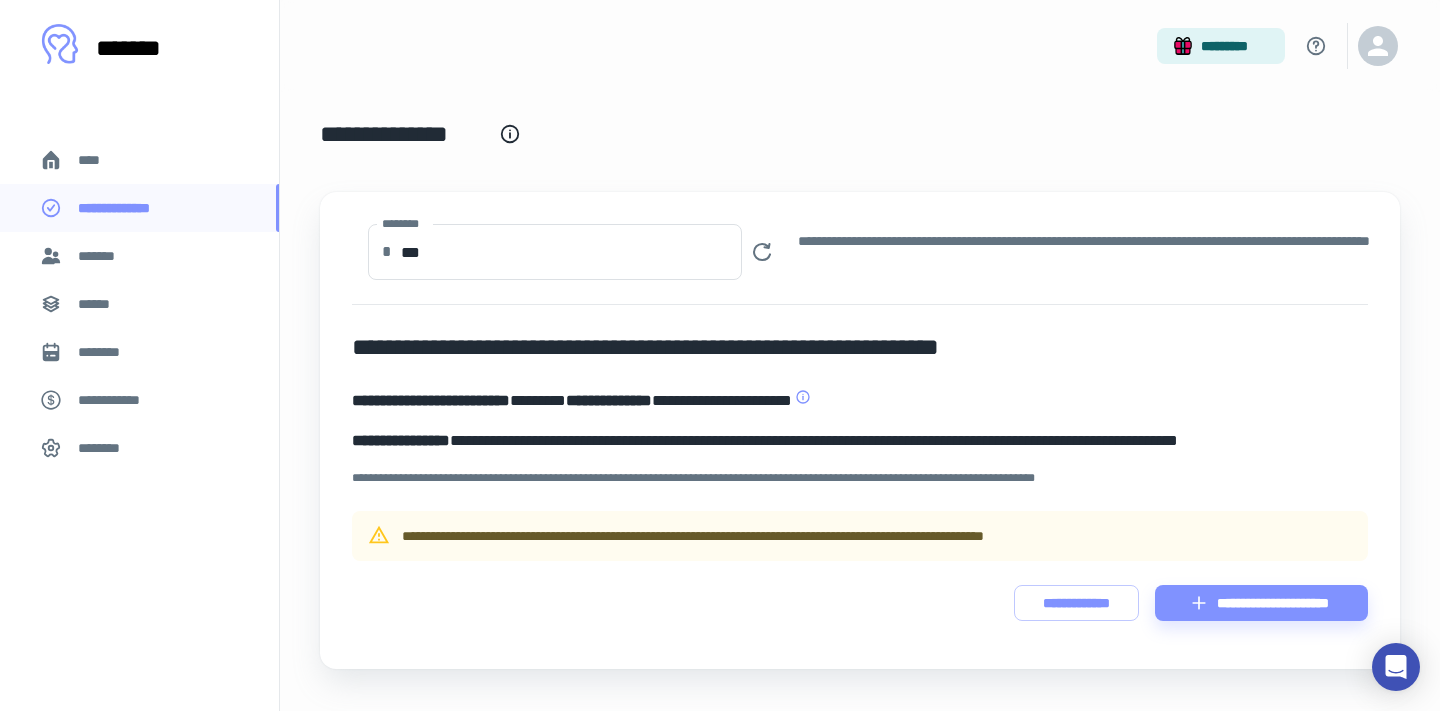 type 